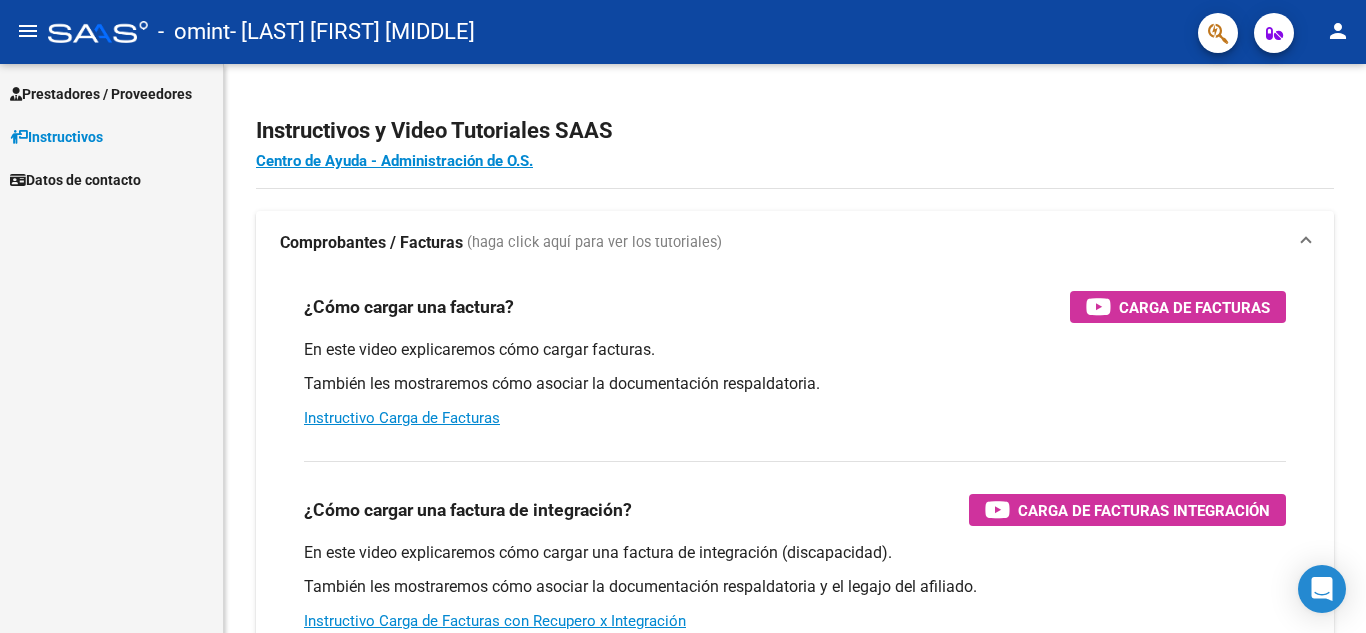 scroll, scrollTop: 0, scrollLeft: 0, axis: both 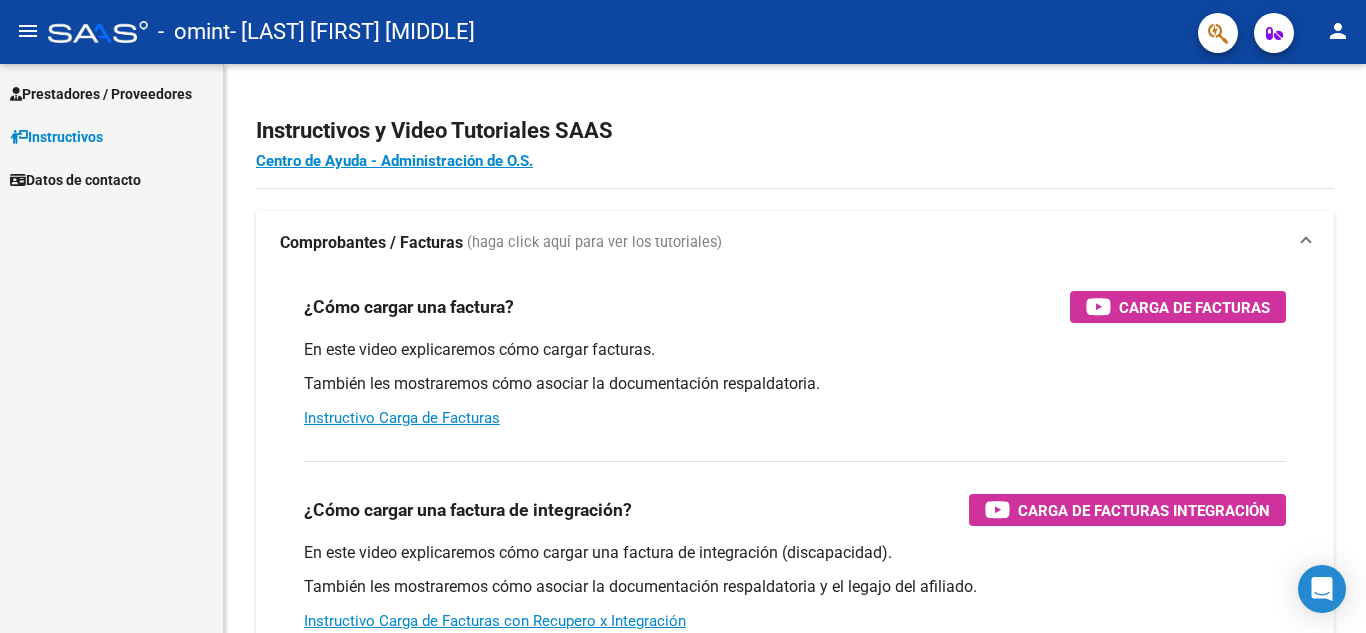 click on "Prestadores / Proveedores" at bounding box center (101, 94) 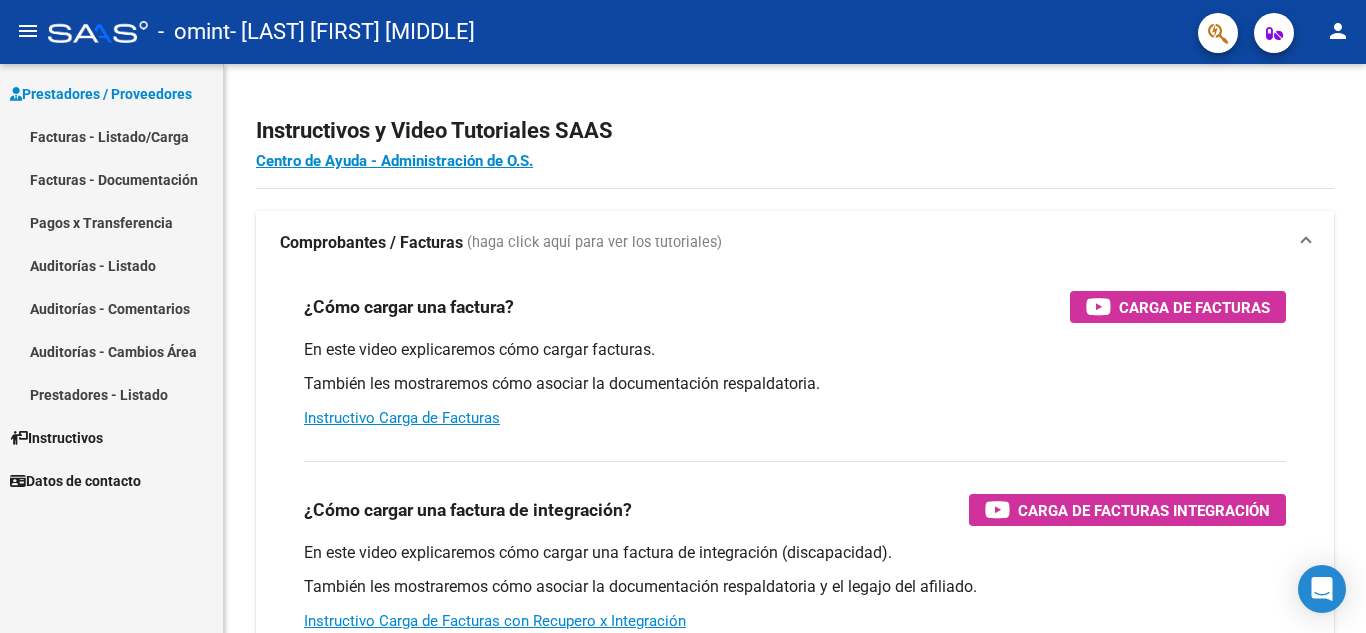 click on "Facturas - Listado/Carga" at bounding box center [111, 136] 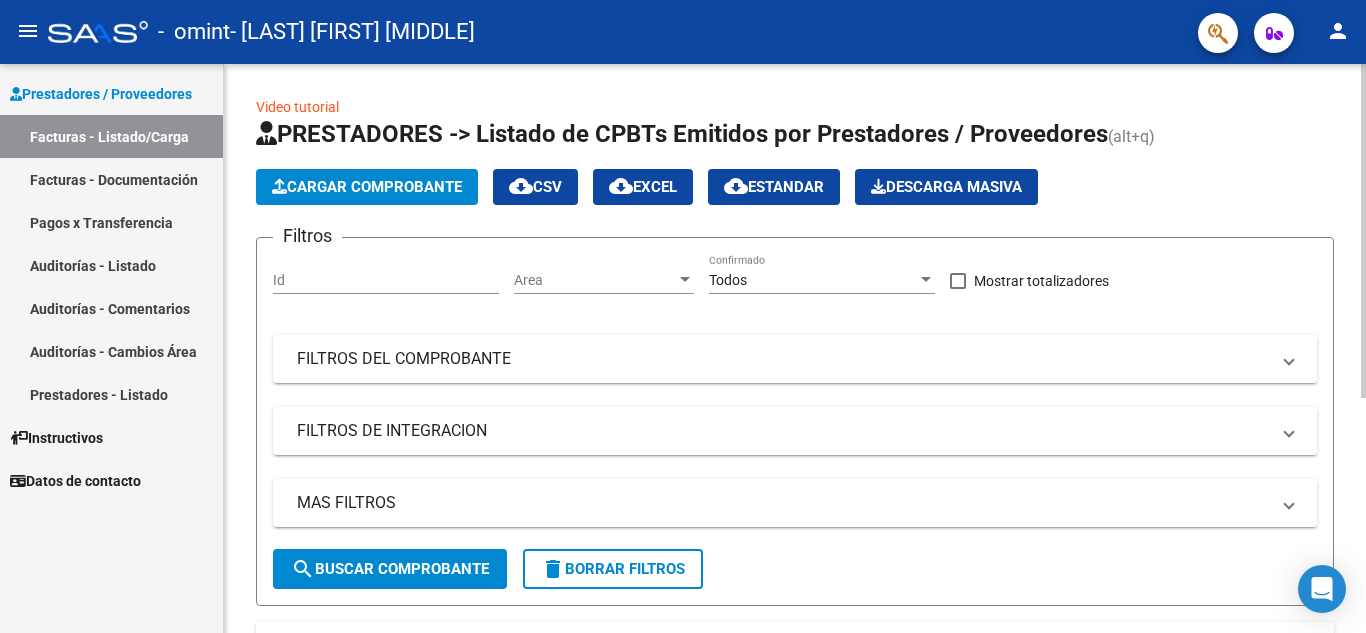 click on "Cargar Comprobante" 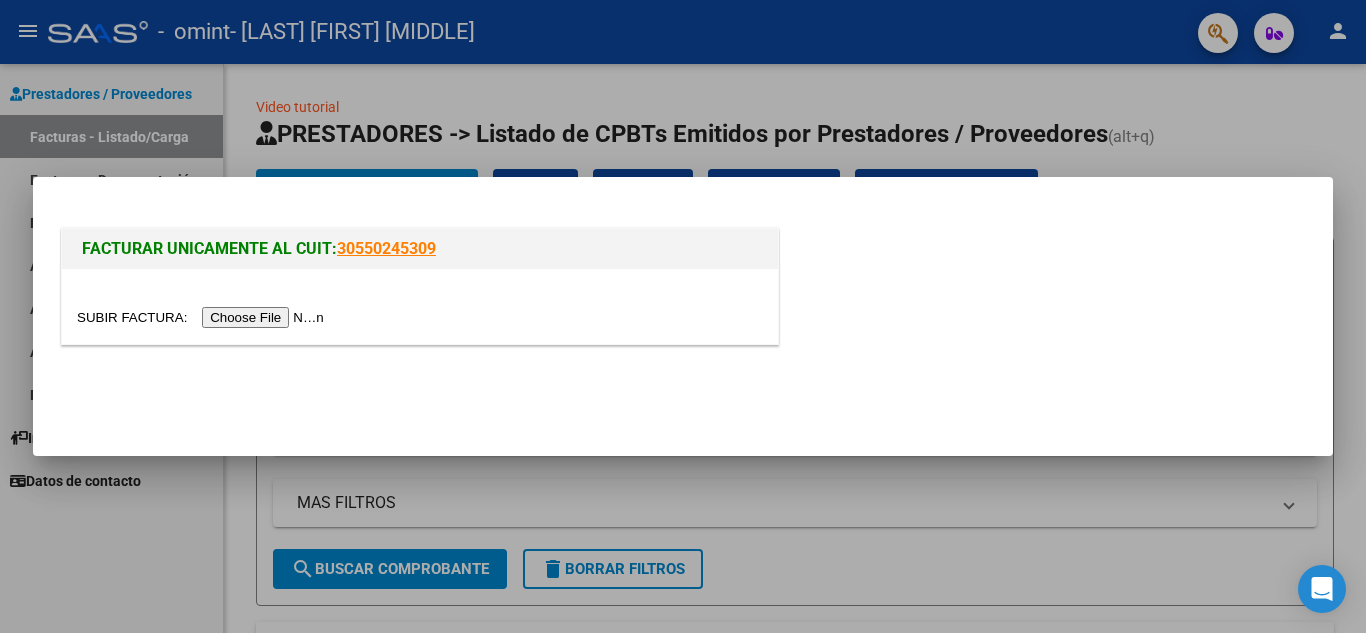 click at bounding box center (203, 317) 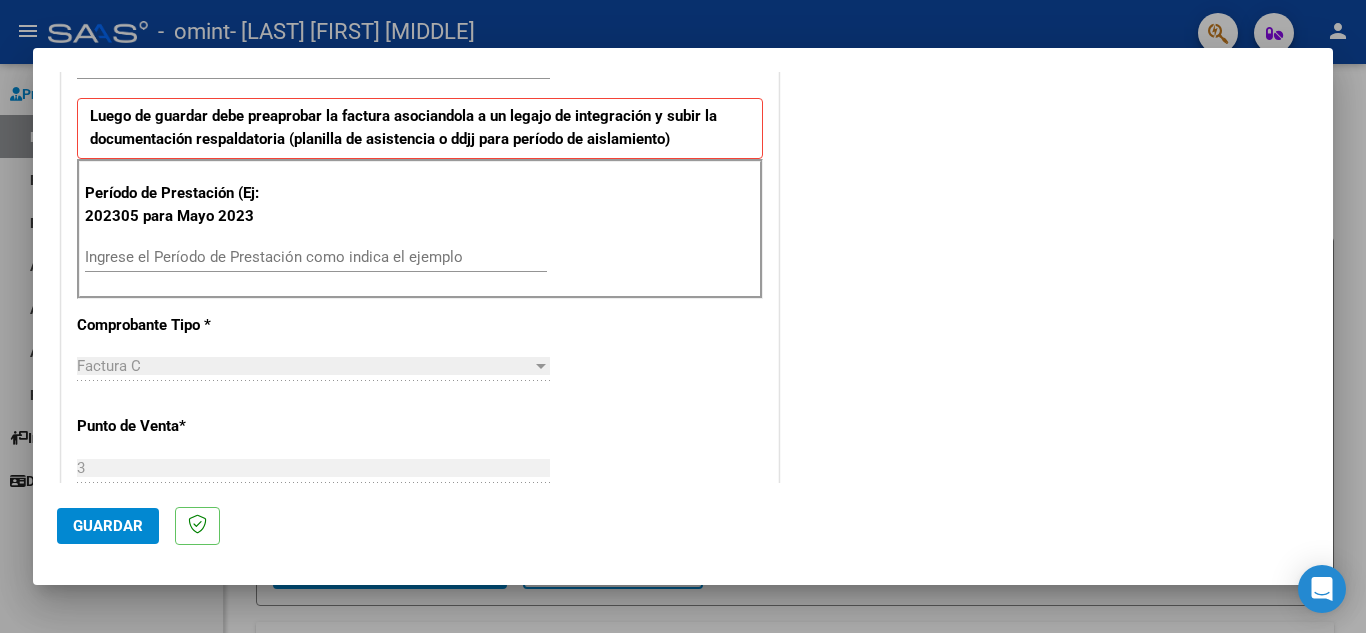 scroll, scrollTop: 495, scrollLeft: 0, axis: vertical 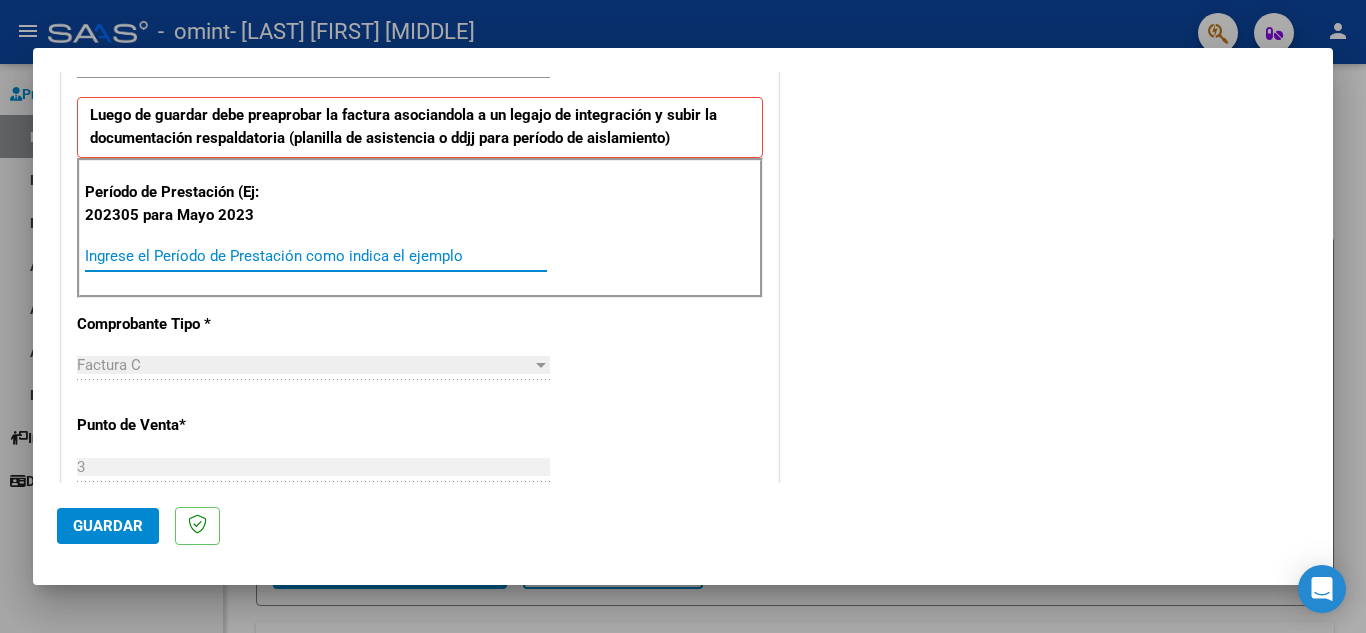 click on "Ingrese el Período de Prestación como indica el ejemplo" at bounding box center [316, 256] 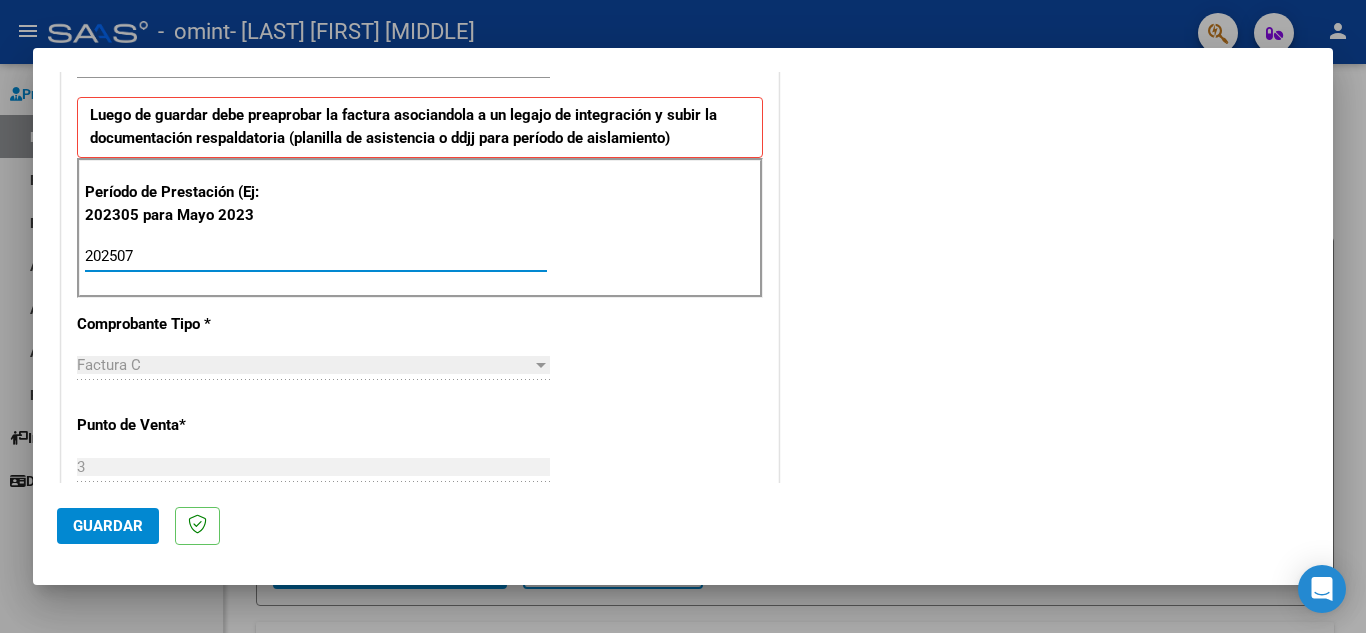 type on "202507" 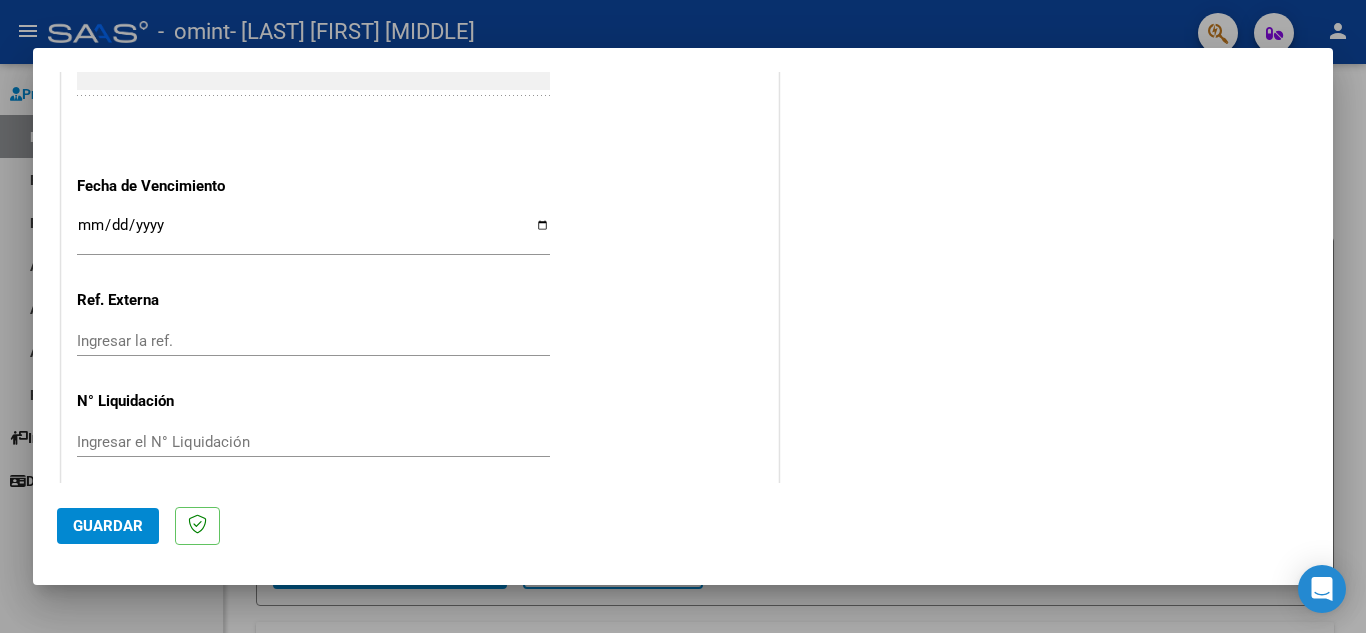 scroll, scrollTop: 1299, scrollLeft: 0, axis: vertical 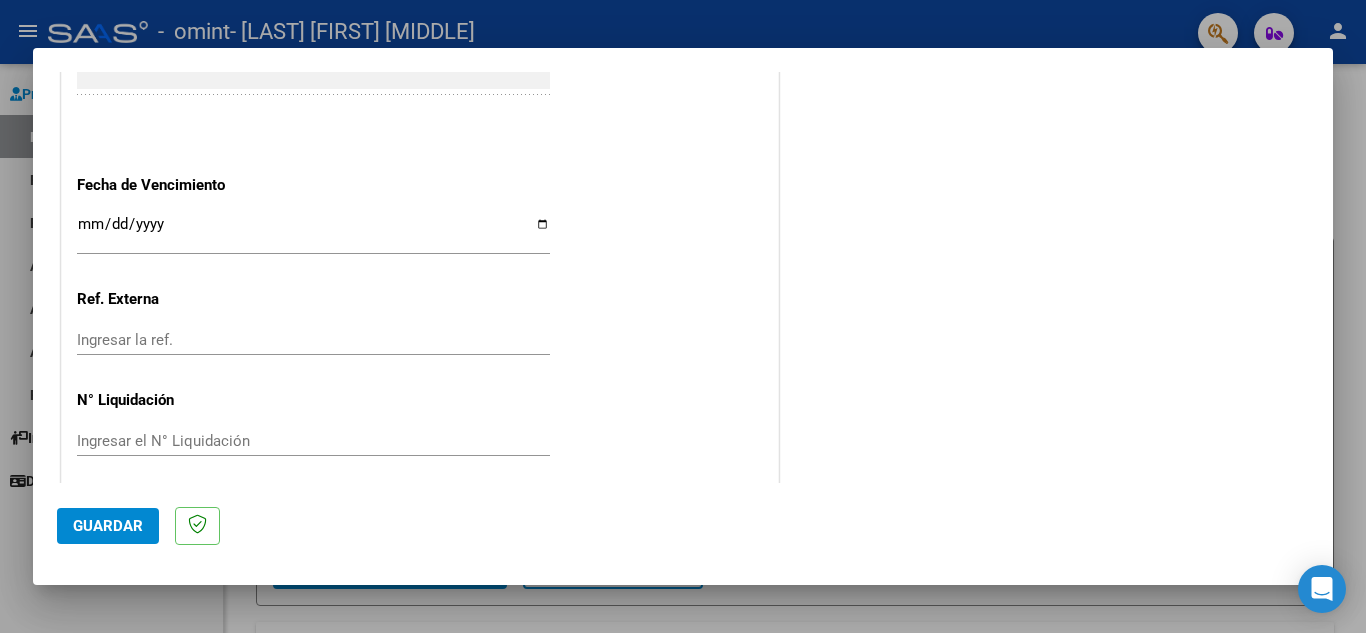 click on "Ingresar la fecha" at bounding box center (313, 232) 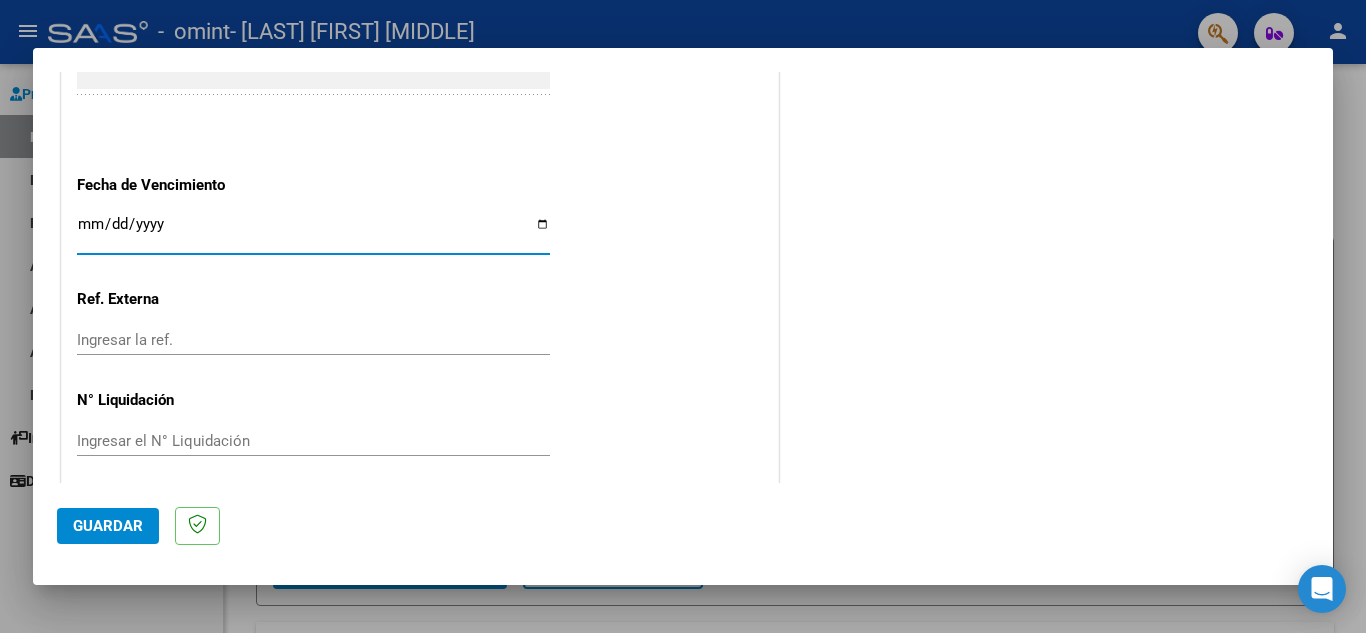 type on "2025-08-11" 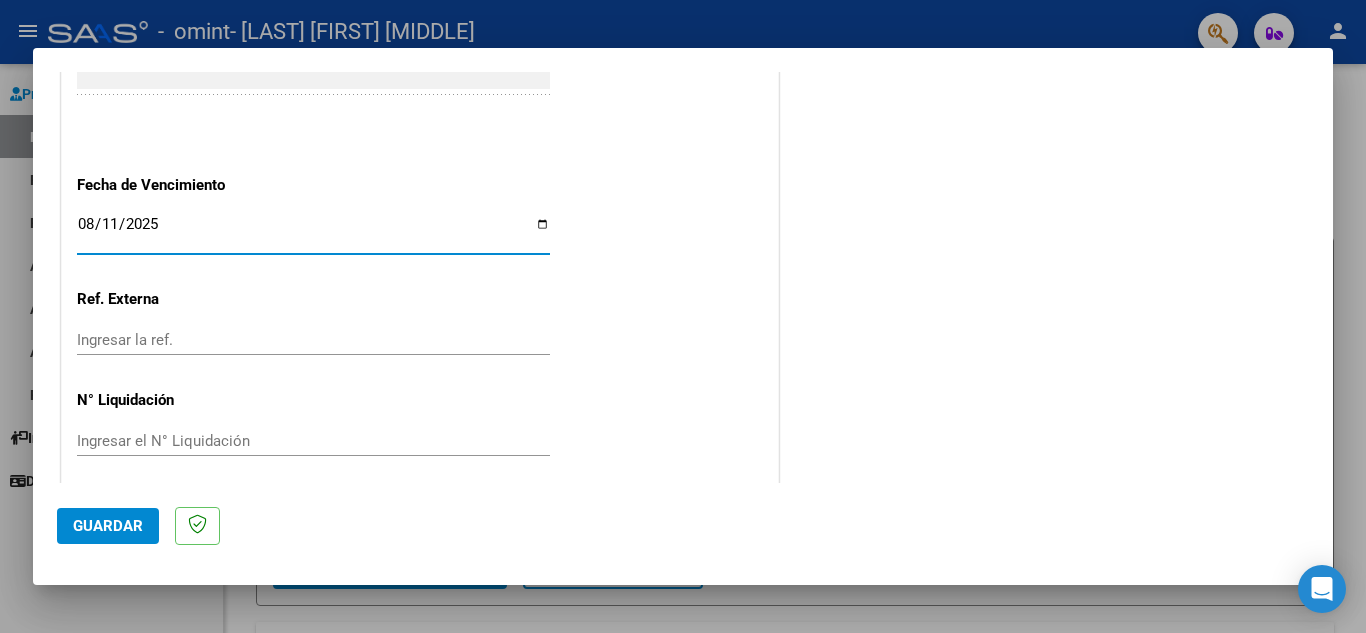 scroll, scrollTop: 1311, scrollLeft: 0, axis: vertical 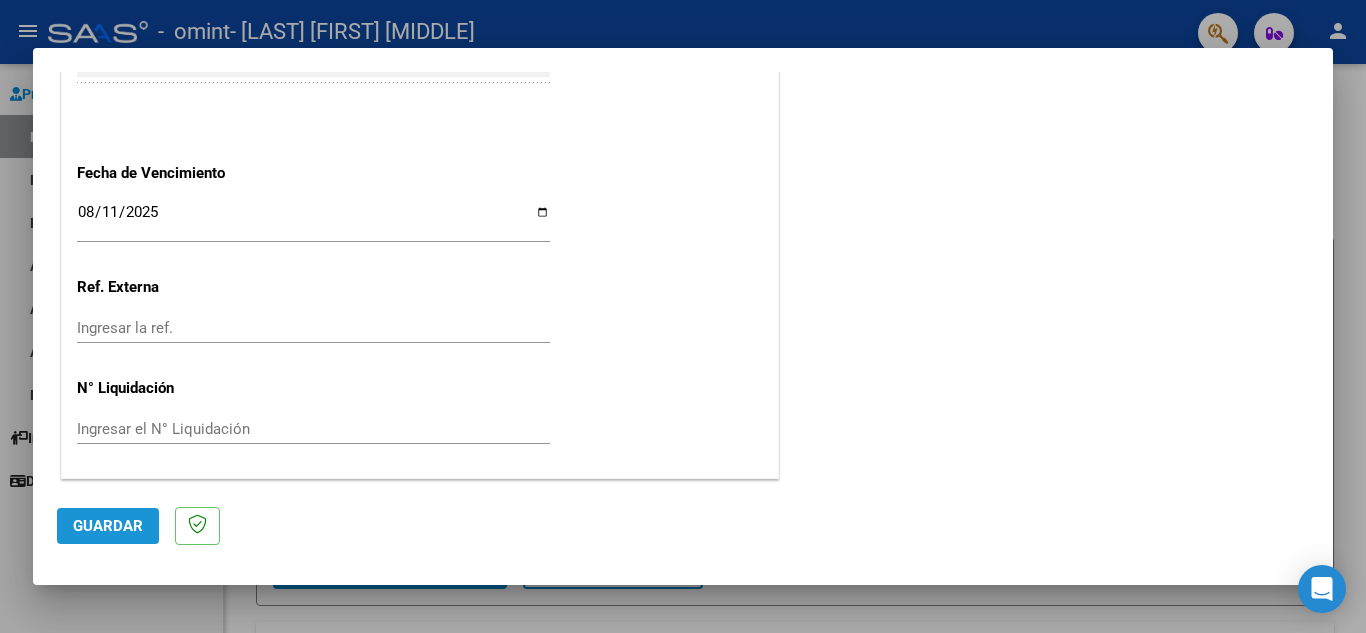 click on "Guardar" 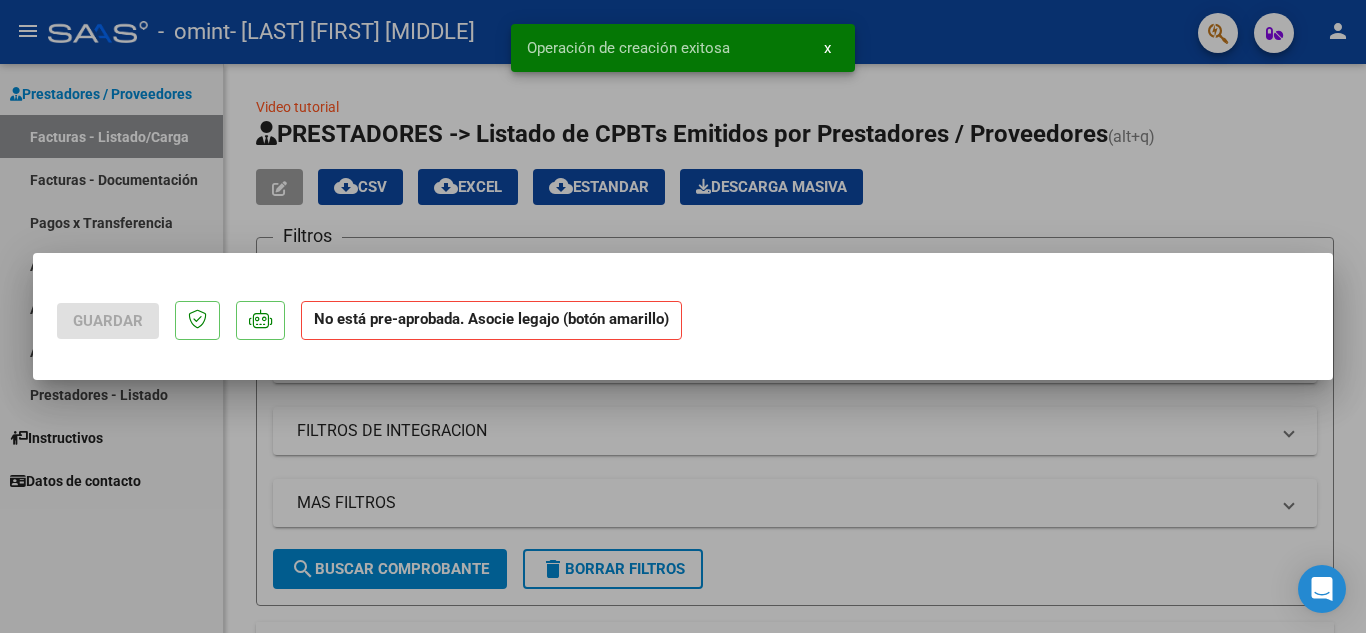 scroll, scrollTop: 0, scrollLeft: 0, axis: both 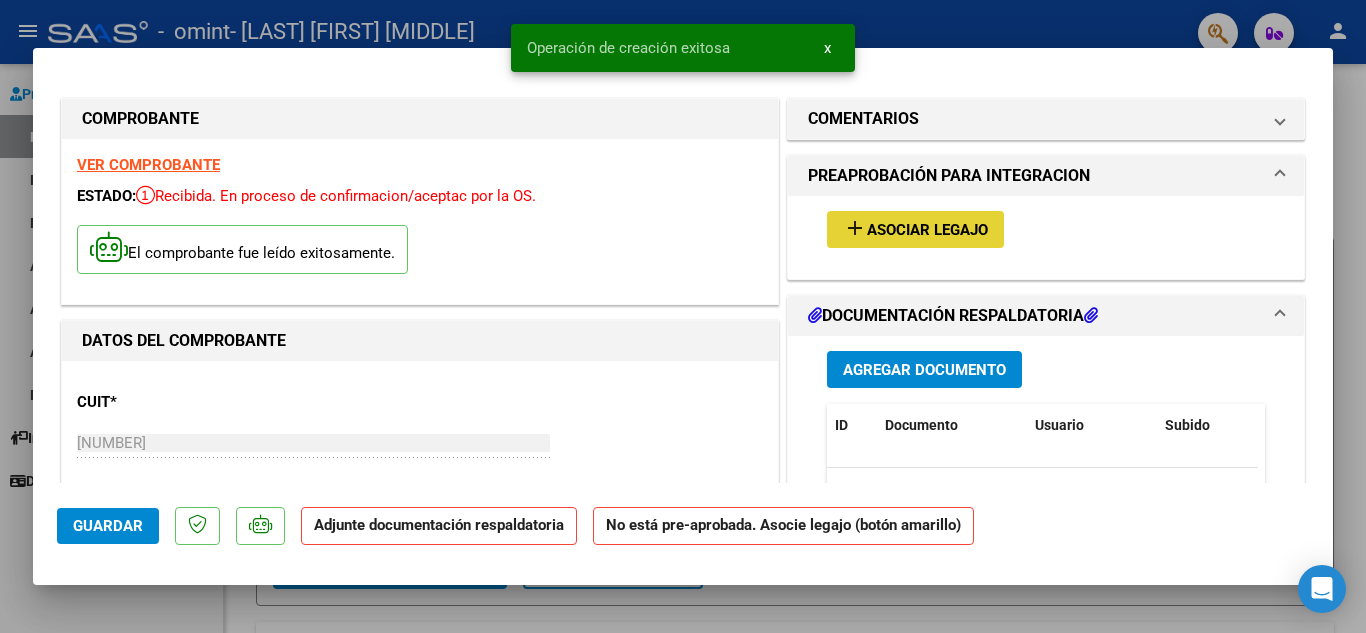 click on "Asociar Legajo" at bounding box center (927, 230) 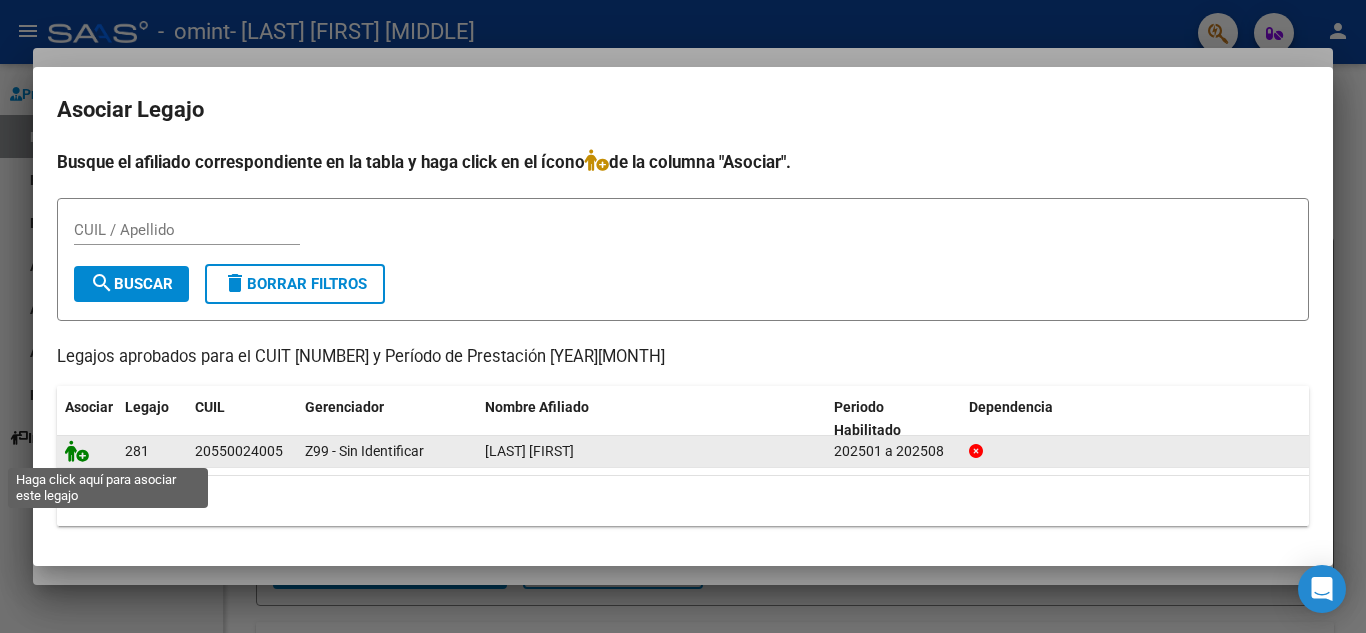 click 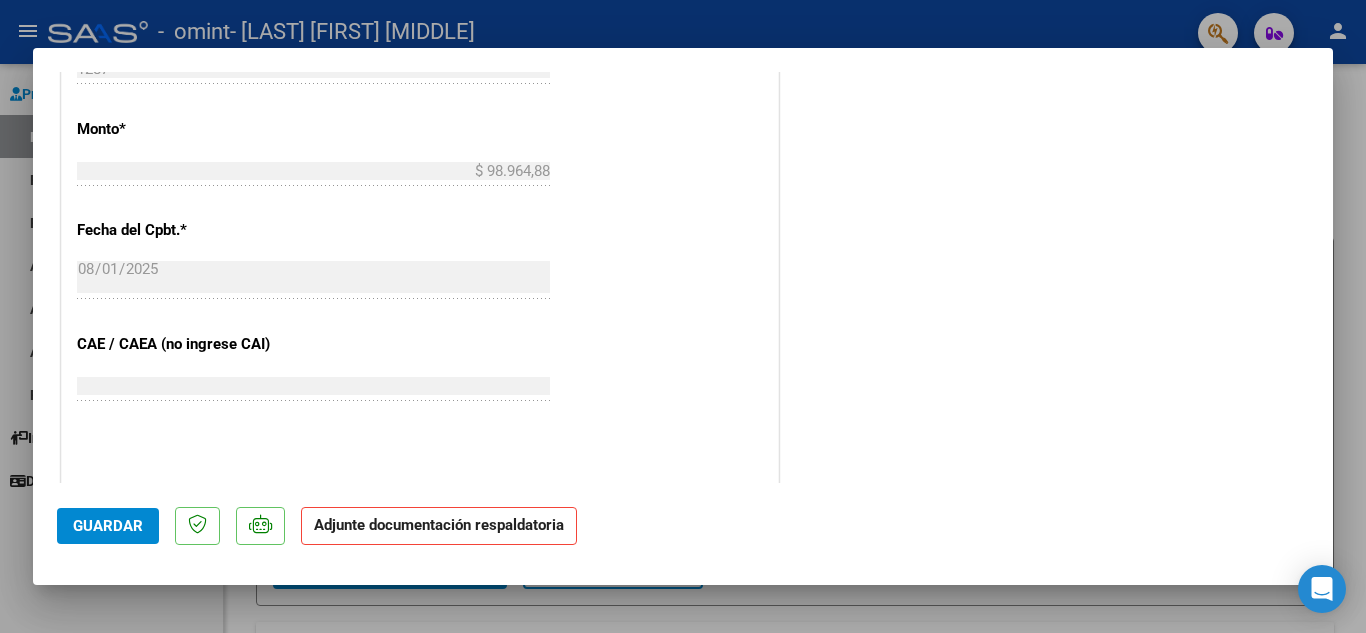 scroll, scrollTop: 1062, scrollLeft: 0, axis: vertical 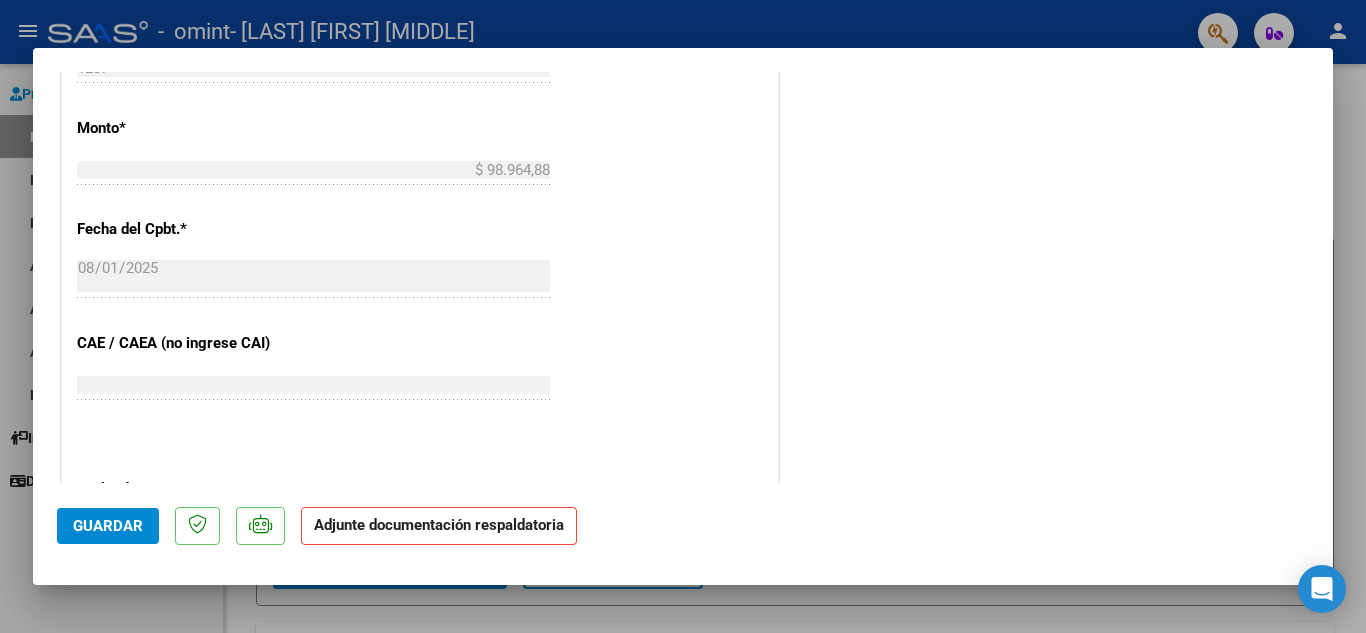 click on "Adjunte documentación respaldatoria" 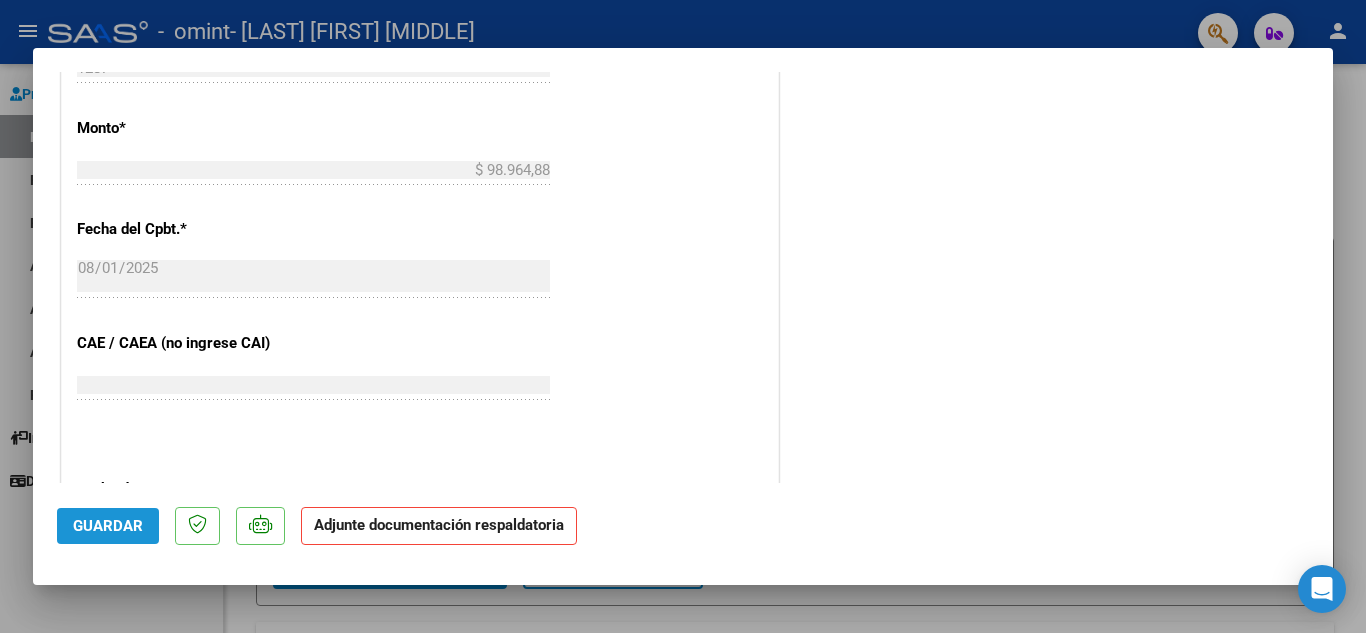 click on "Guardar" 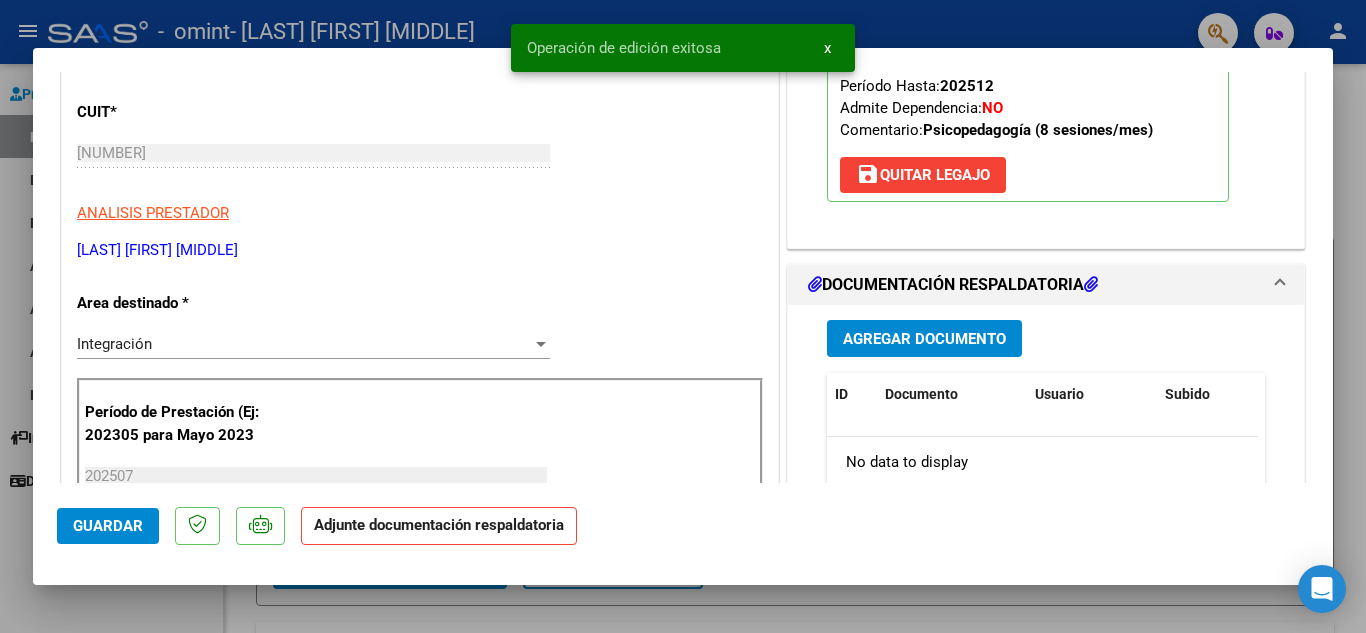 scroll, scrollTop: 292, scrollLeft: 0, axis: vertical 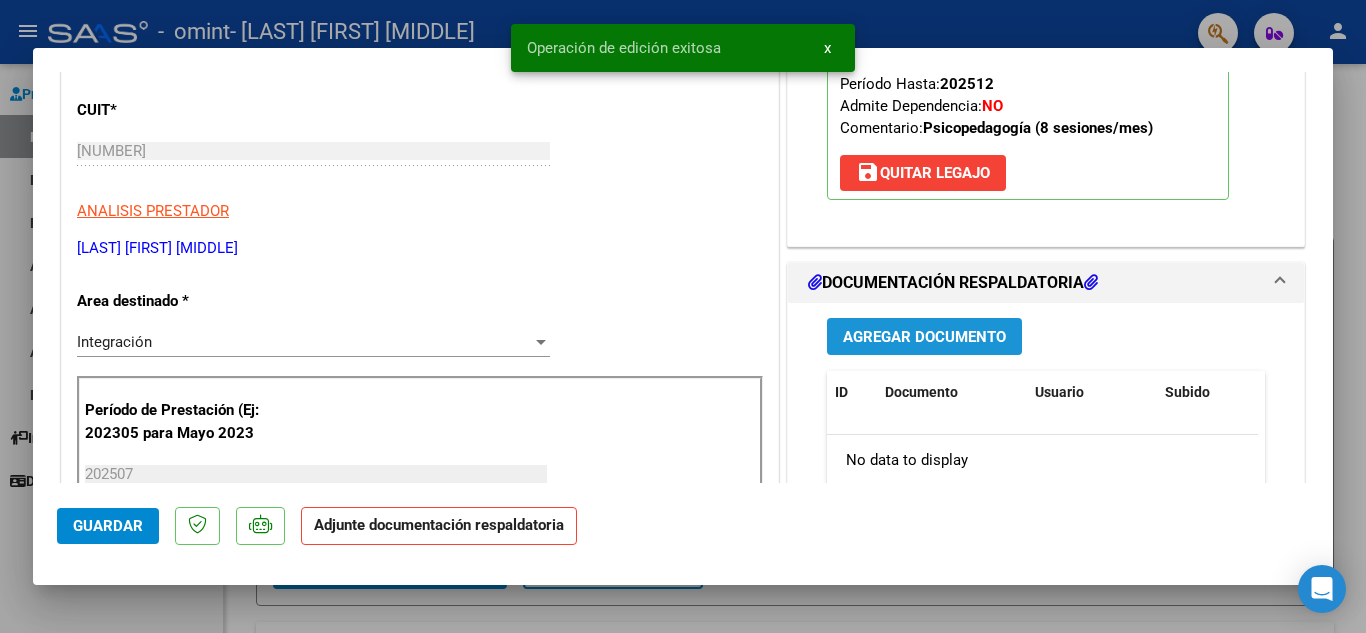 click on "Agregar Documento" at bounding box center (924, 337) 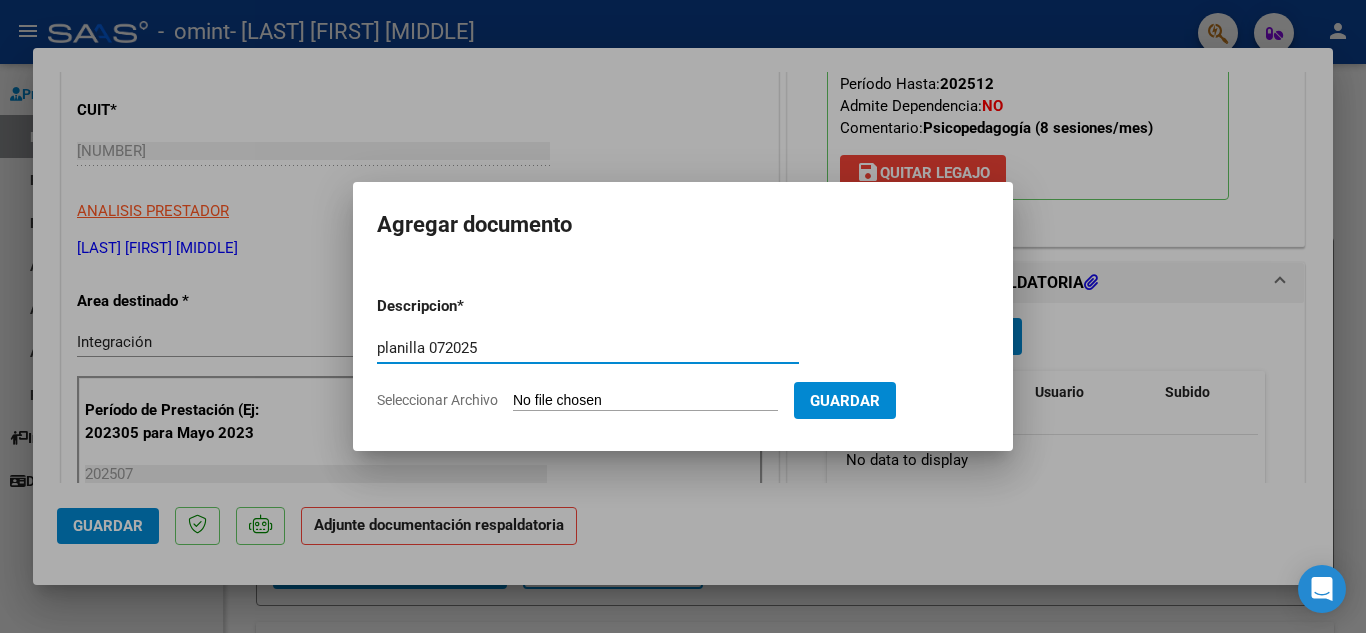 type on "planilla 072025" 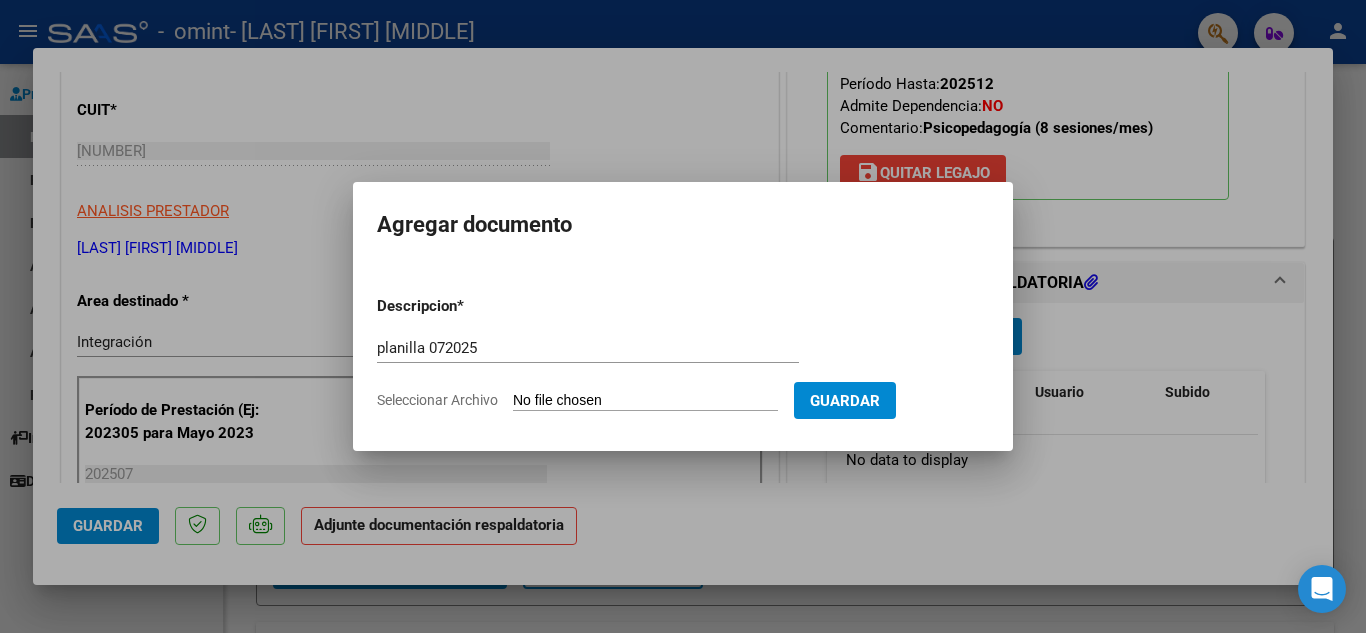 click on "Seleccionar Archivo" at bounding box center [645, 401] 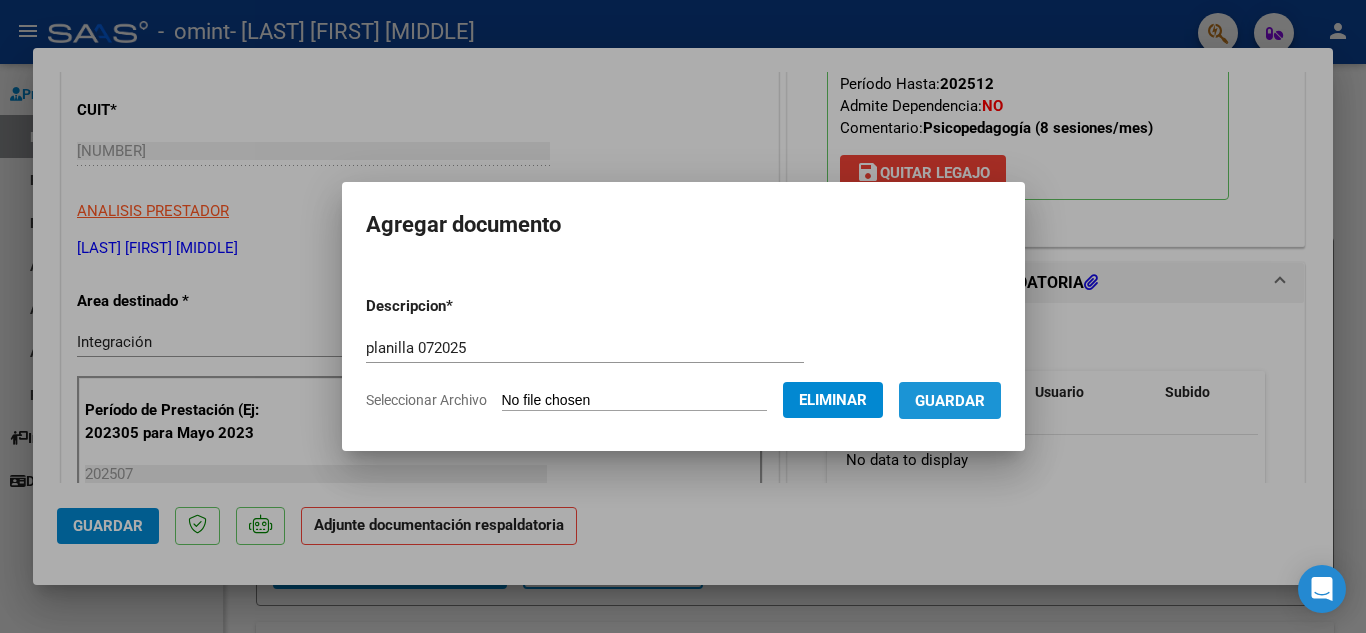 click on "Guardar" at bounding box center [950, 401] 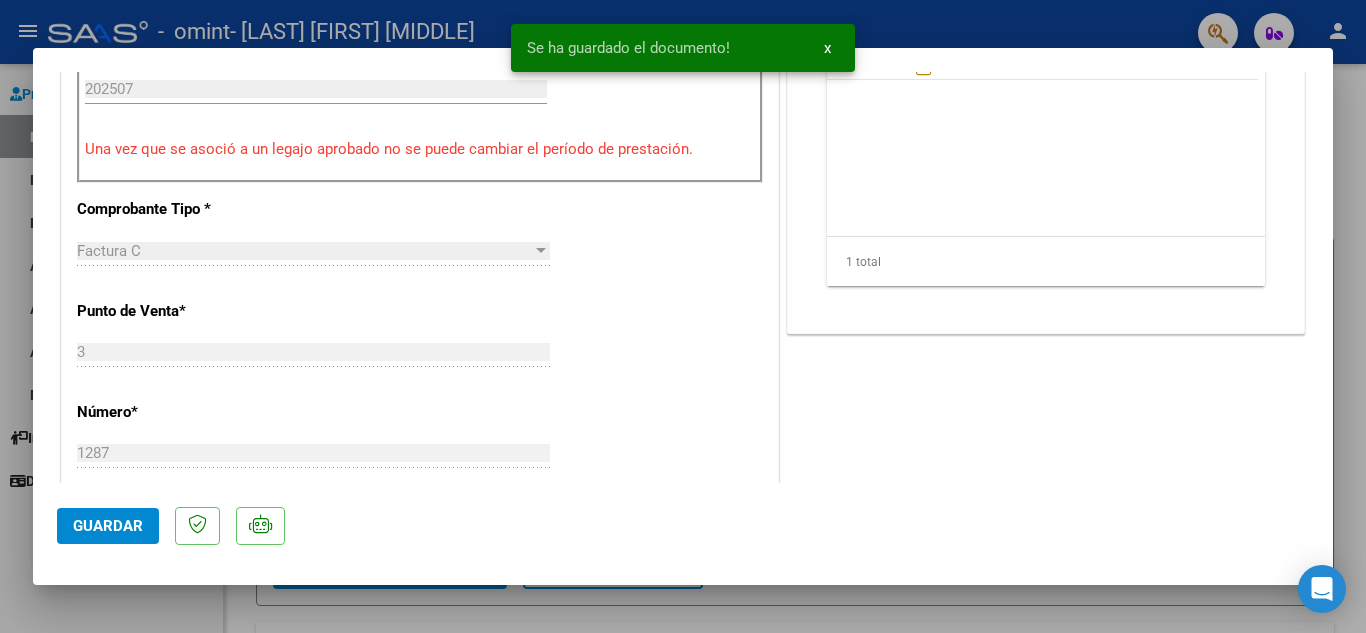scroll, scrollTop: 713, scrollLeft: 0, axis: vertical 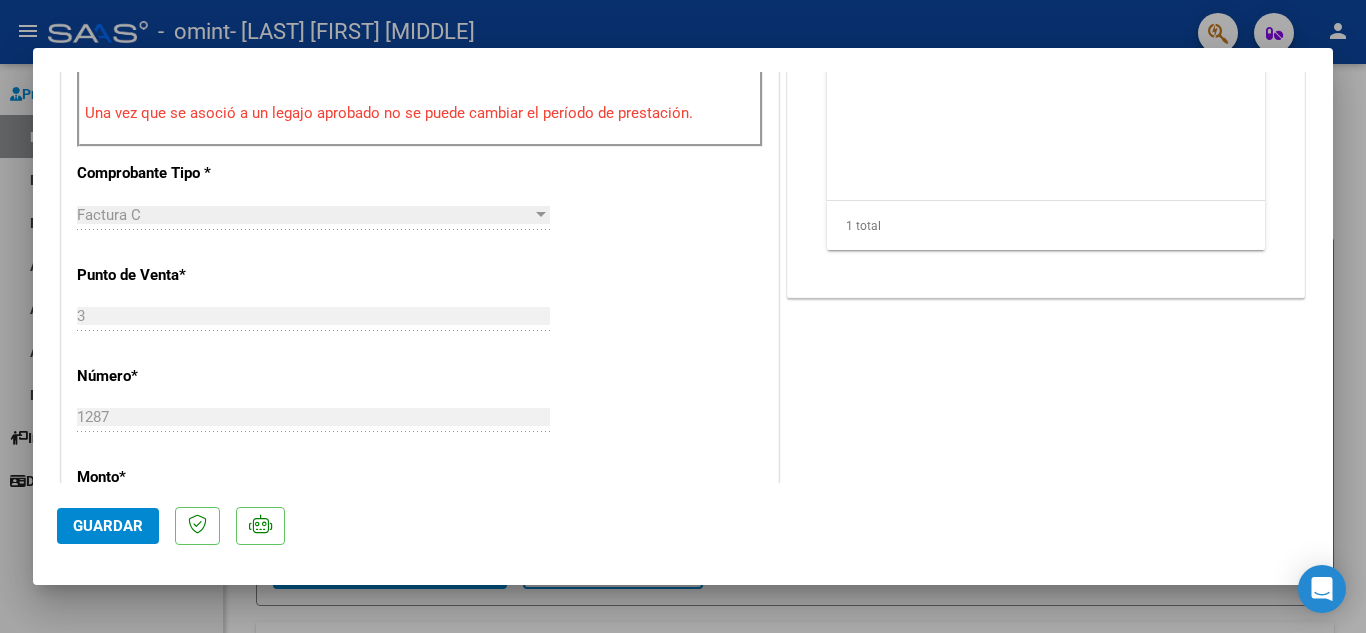 click on "Guardar" 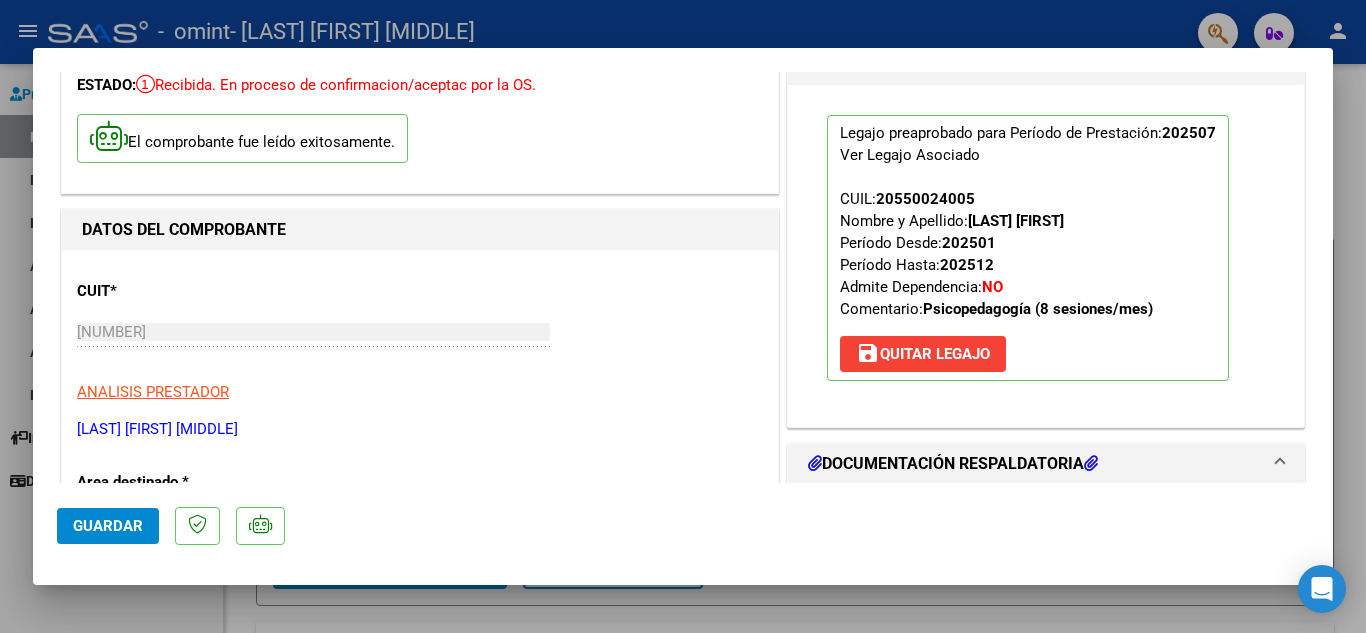 scroll, scrollTop: 0, scrollLeft: 0, axis: both 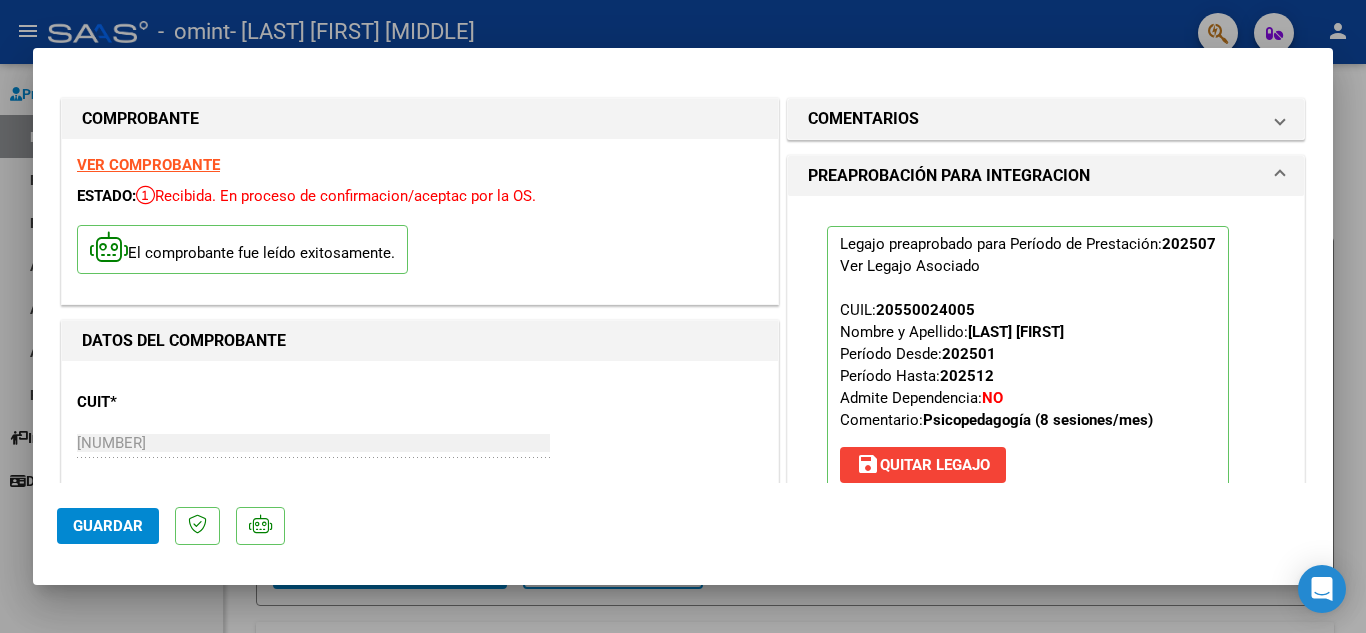 click at bounding box center [683, 316] 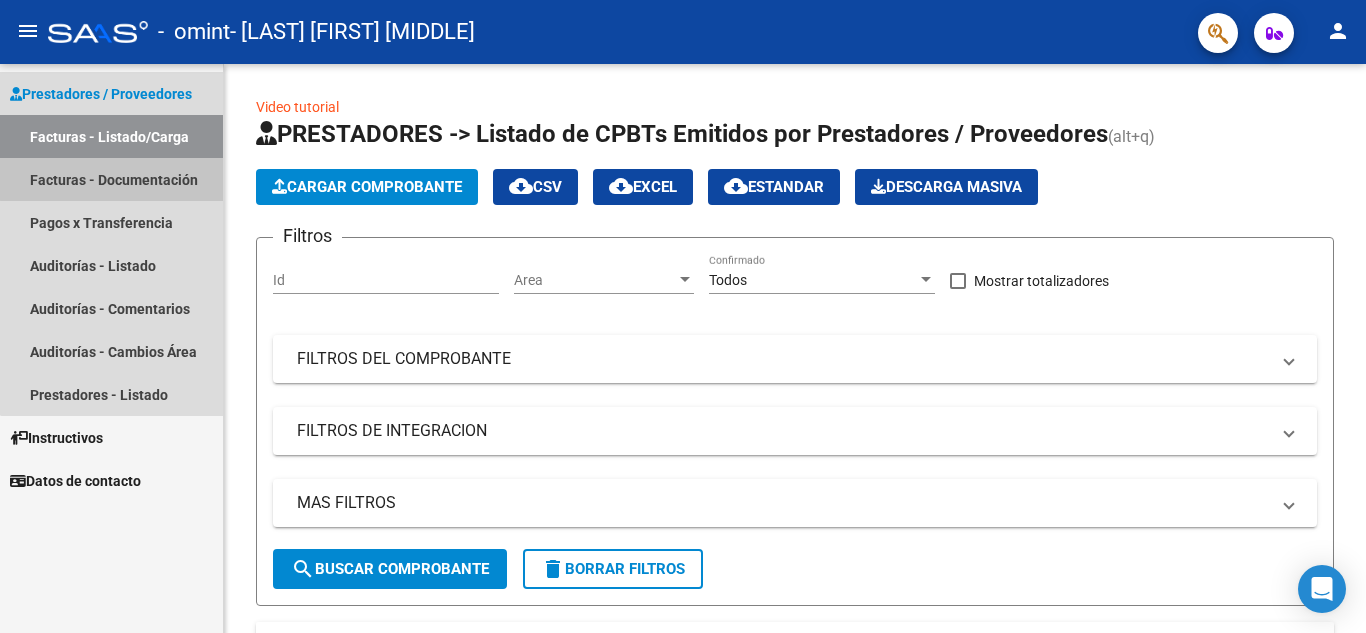 click on "Facturas - Documentación" at bounding box center [111, 179] 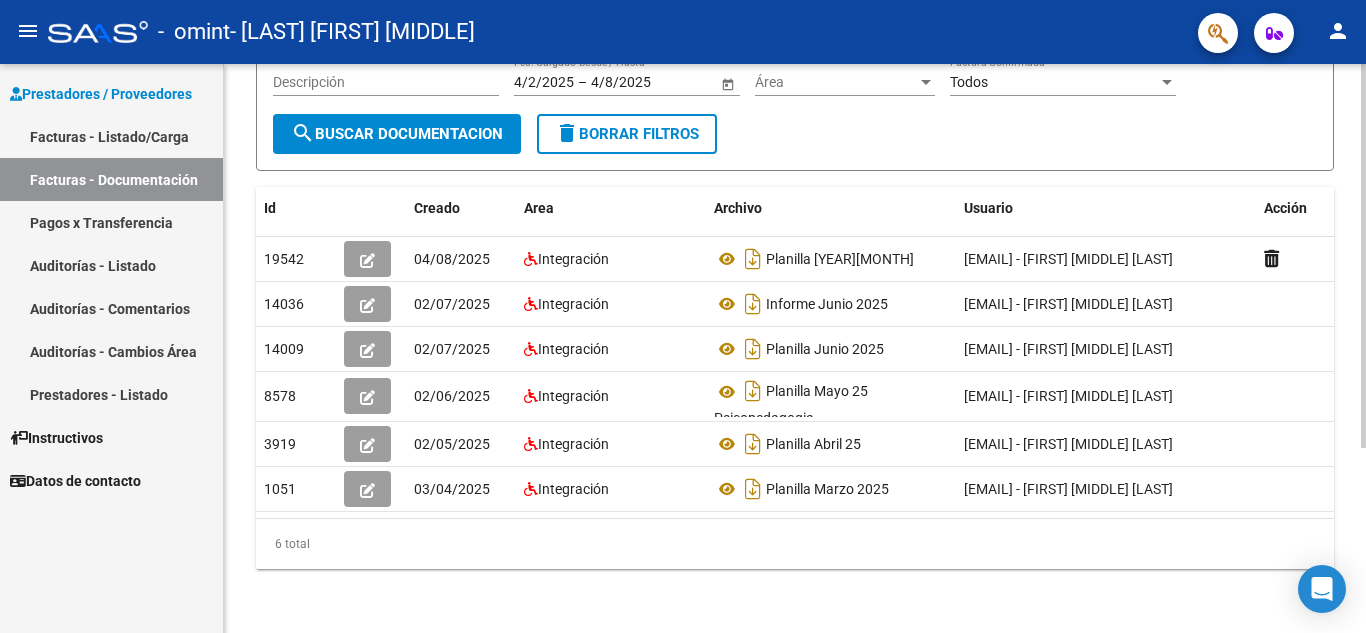 scroll, scrollTop: 274, scrollLeft: 0, axis: vertical 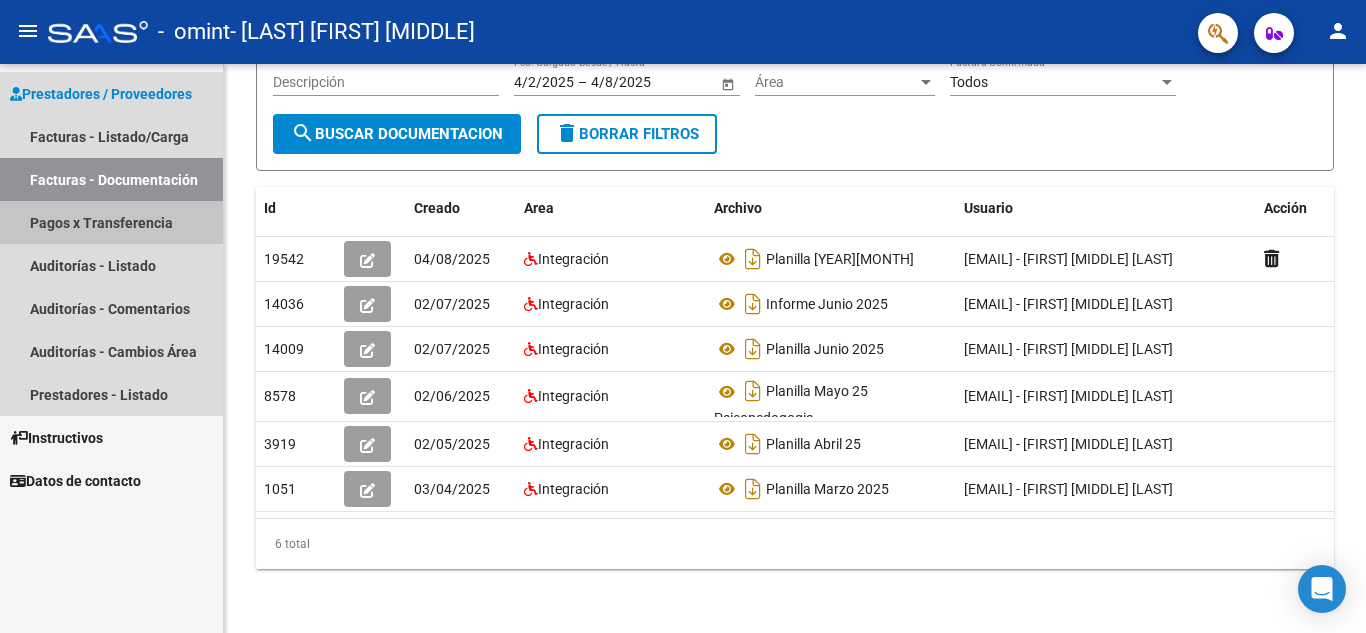 click on "Pagos x Transferencia" at bounding box center (111, 222) 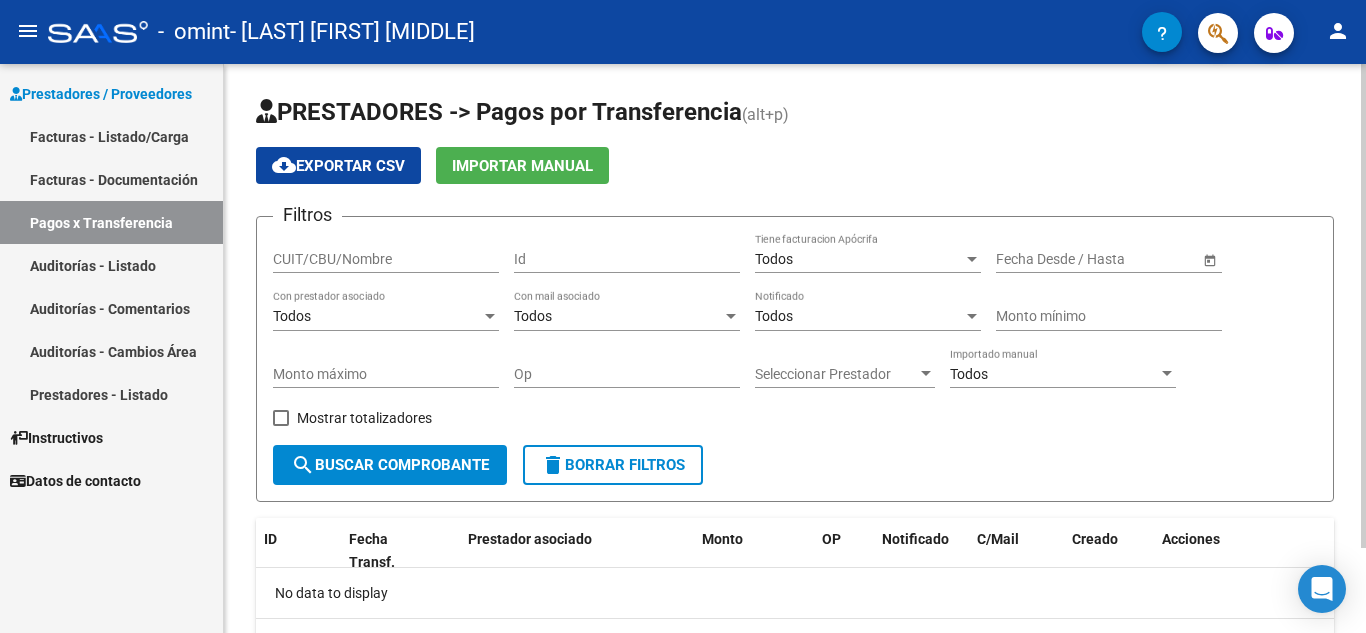 scroll, scrollTop: 100, scrollLeft: 0, axis: vertical 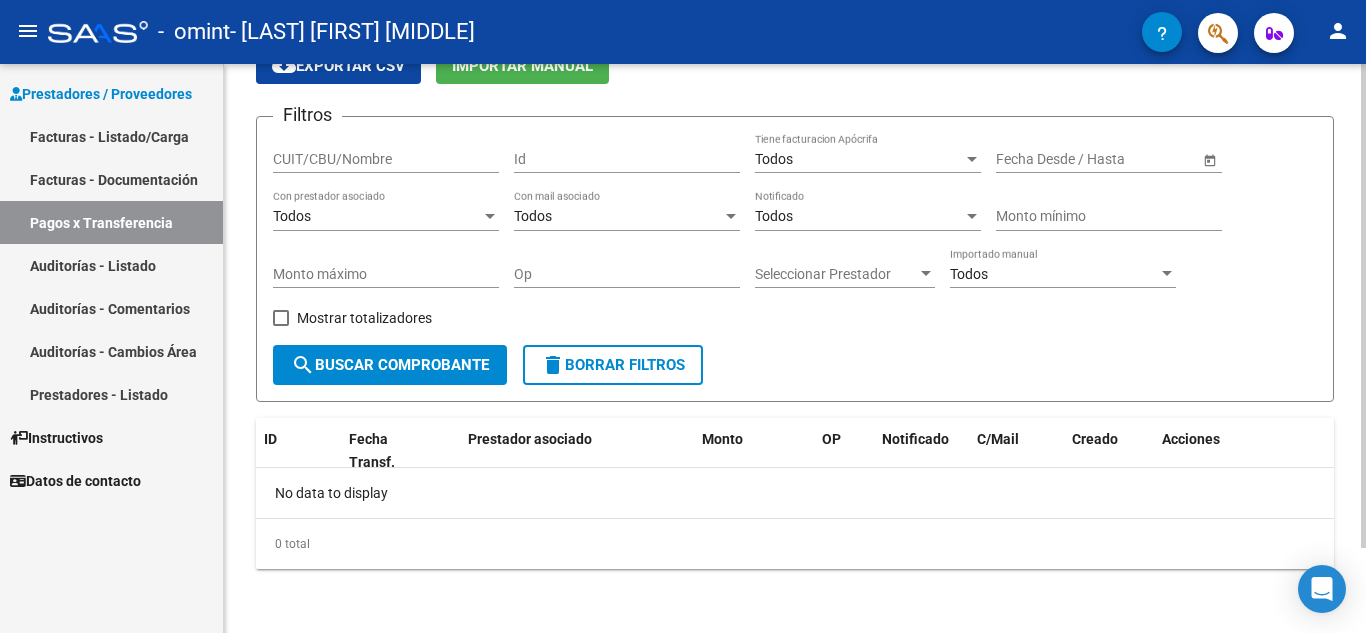 click 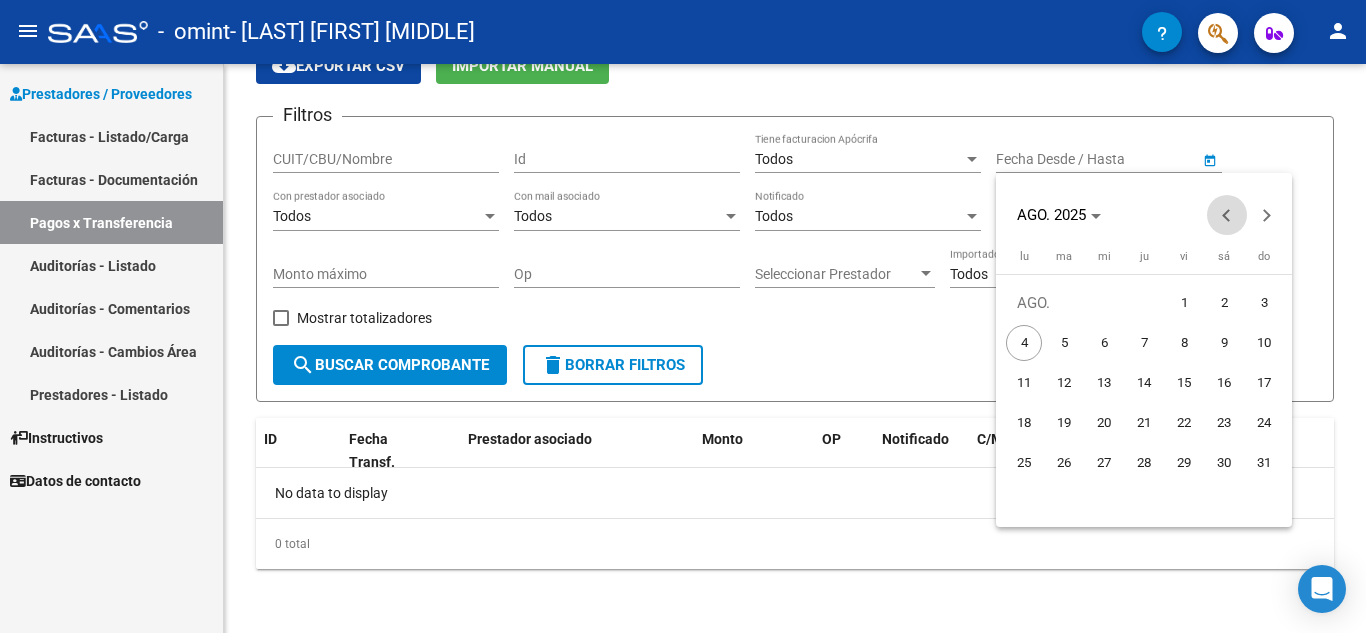 click at bounding box center (1227, 215) 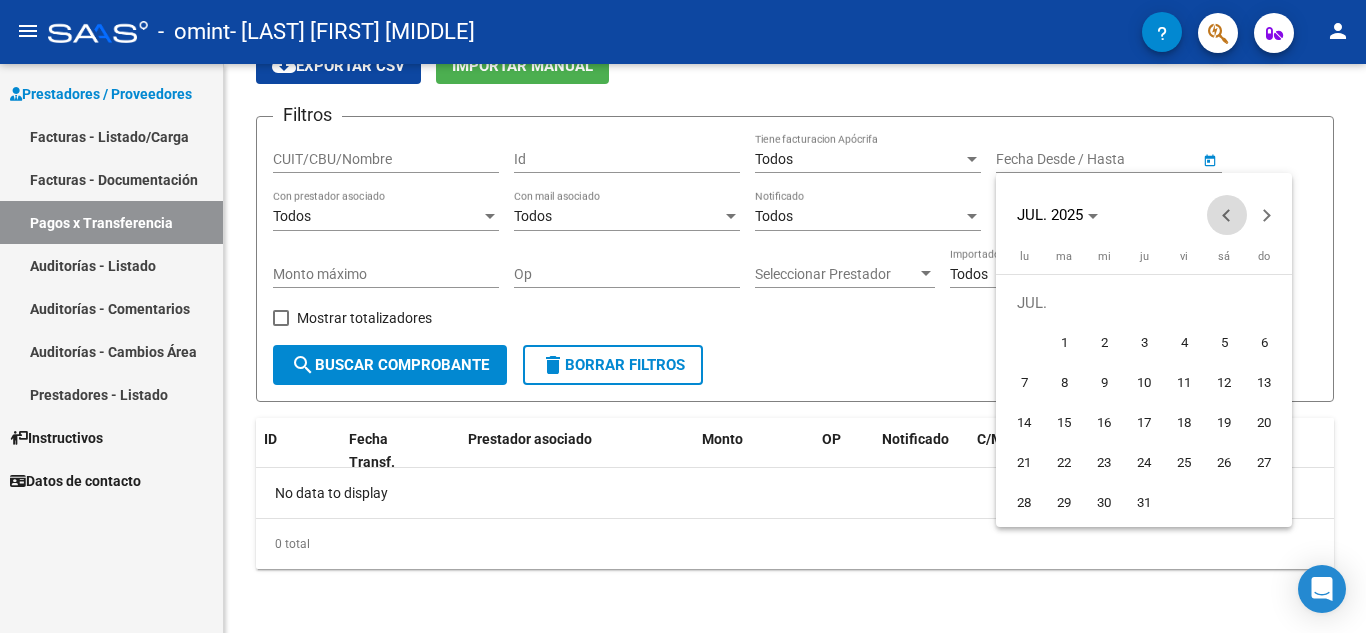 click at bounding box center (1227, 215) 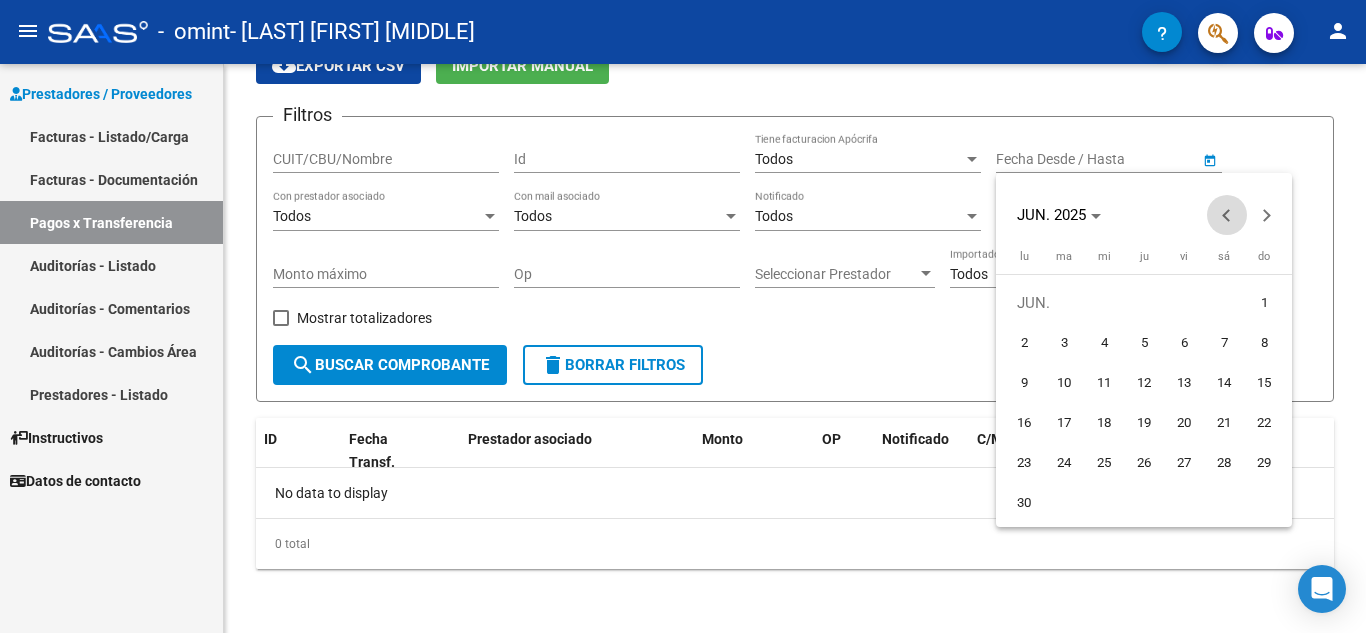 click at bounding box center (1227, 215) 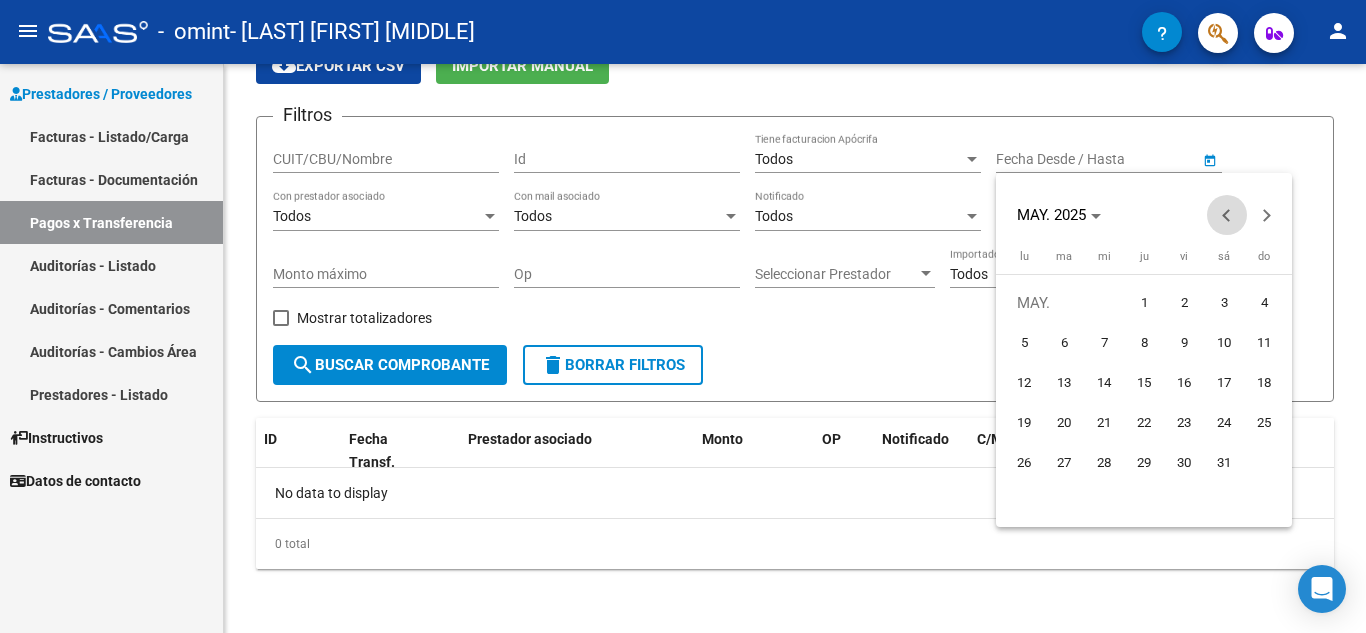 click at bounding box center (1227, 215) 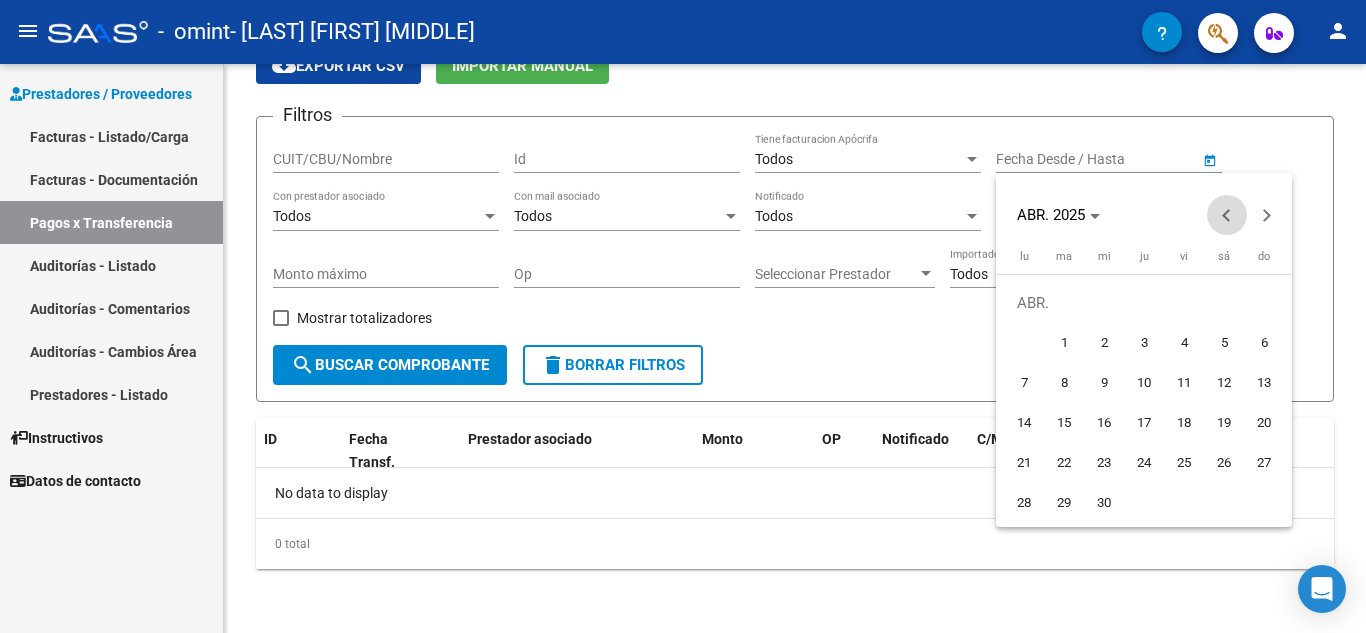 click at bounding box center (1227, 215) 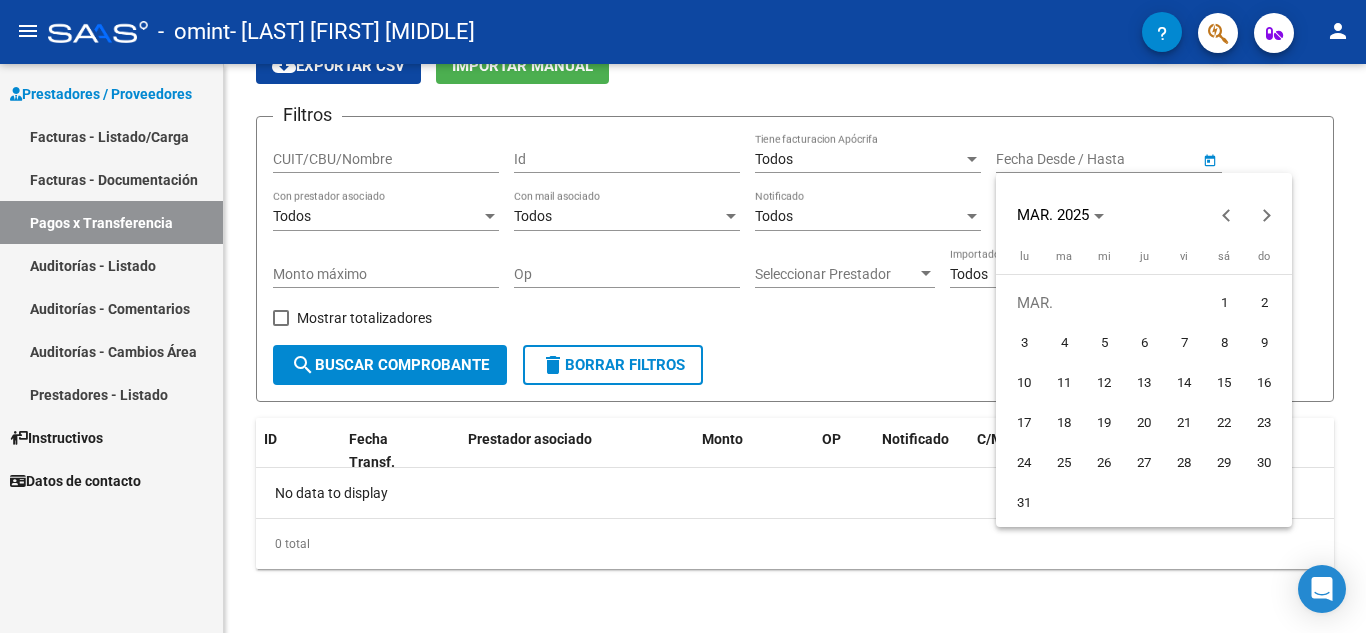 click on "1" at bounding box center (1224, 303) 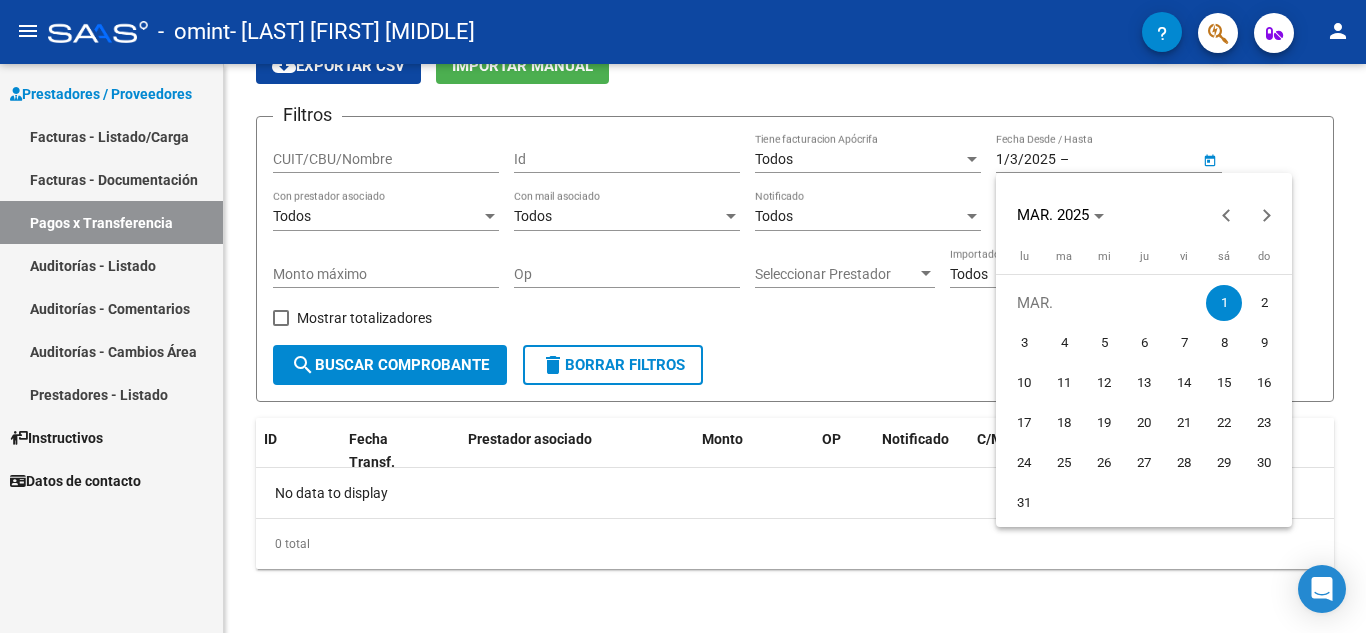 click at bounding box center [683, 316] 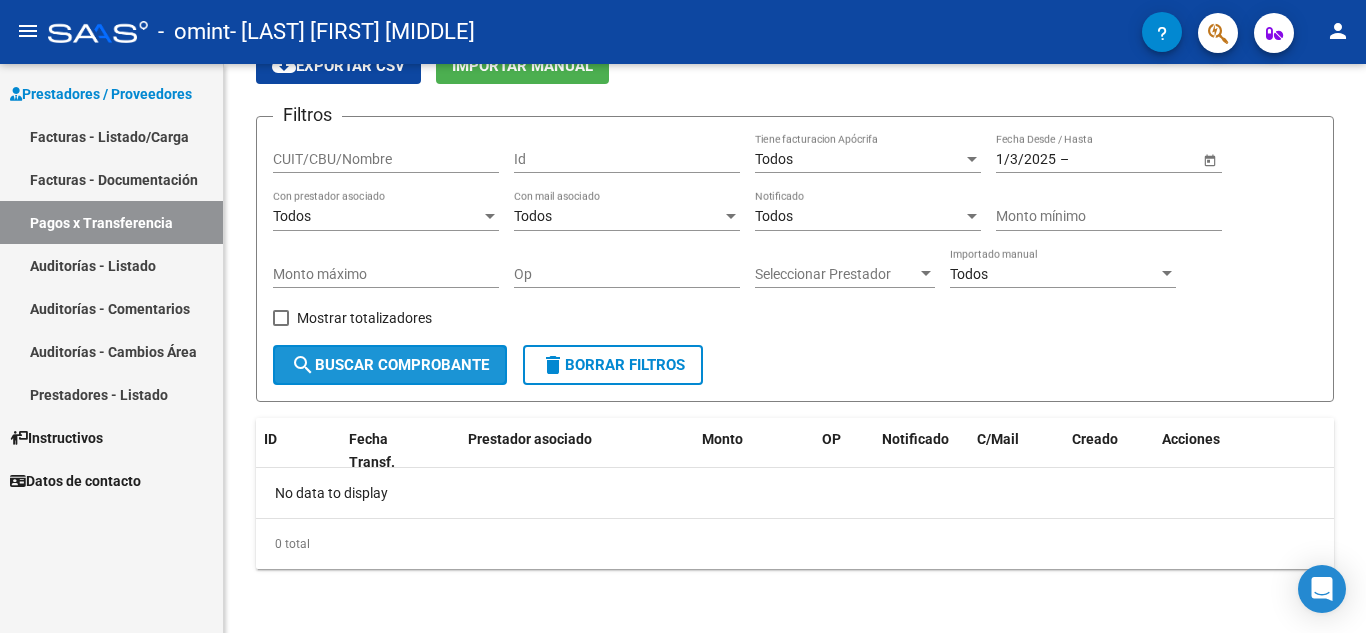 click on "search  Buscar Comprobante" 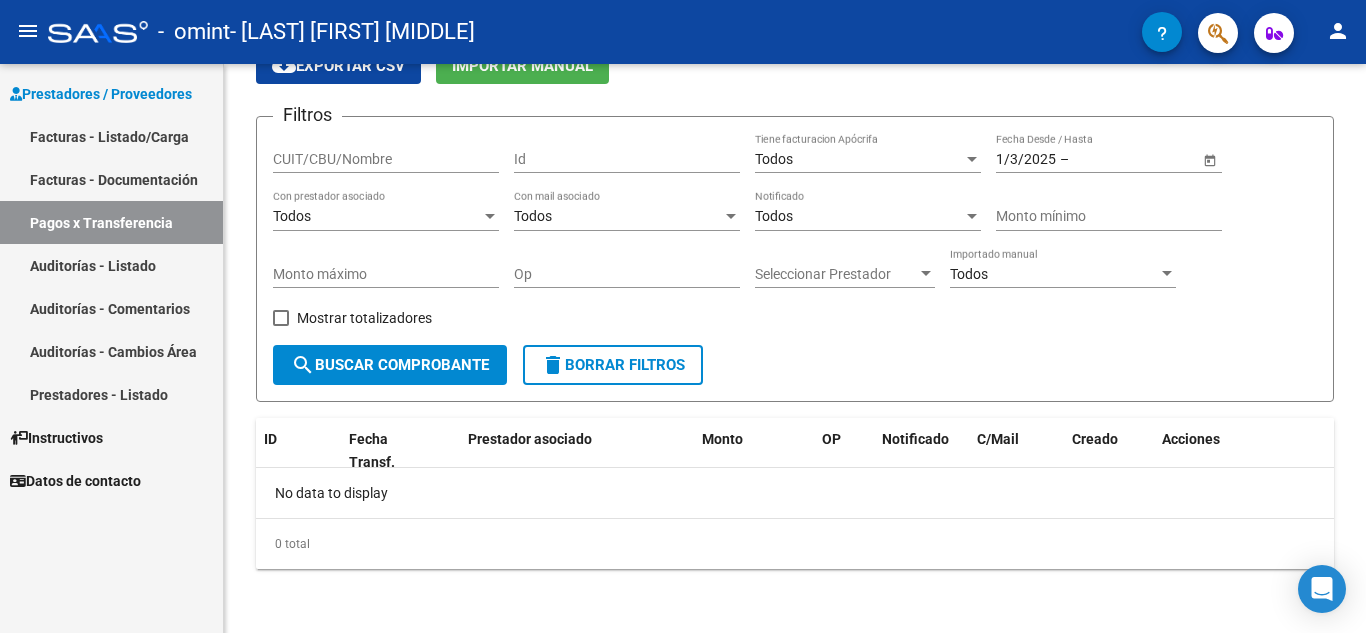 scroll, scrollTop: 0, scrollLeft: 0, axis: both 